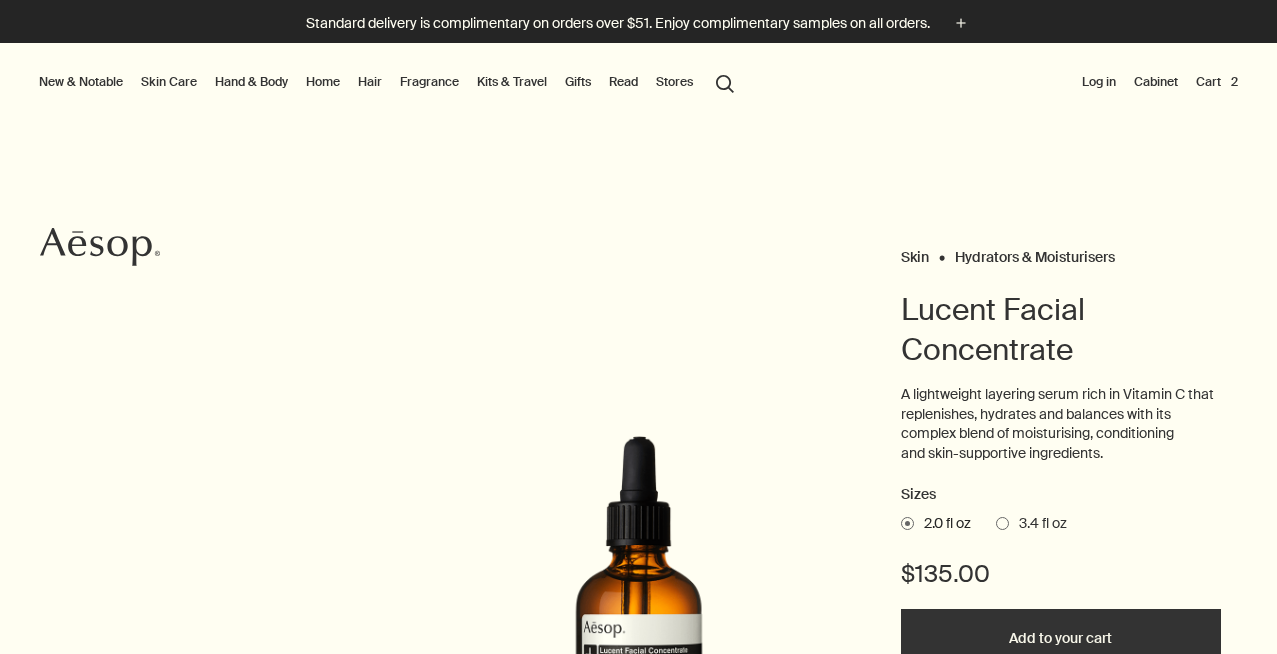 scroll, scrollTop: 0, scrollLeft: 0, axis: both 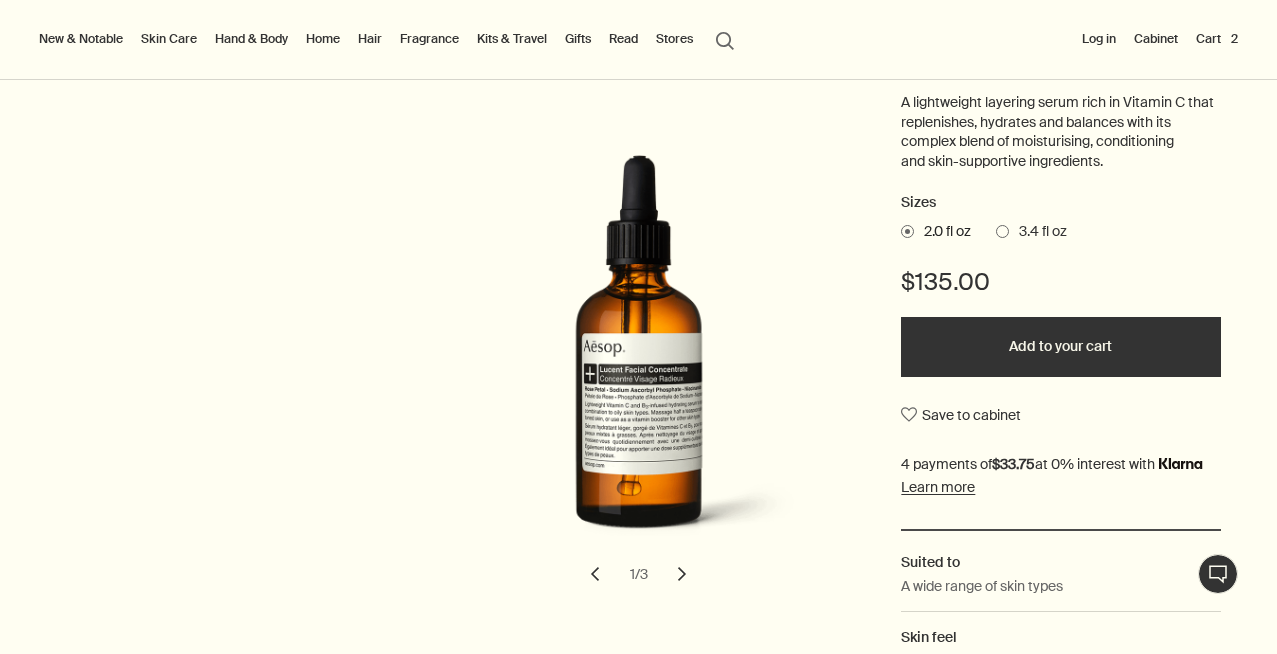 click on "3.4 fl oz" at bounding box center (1038, 232) 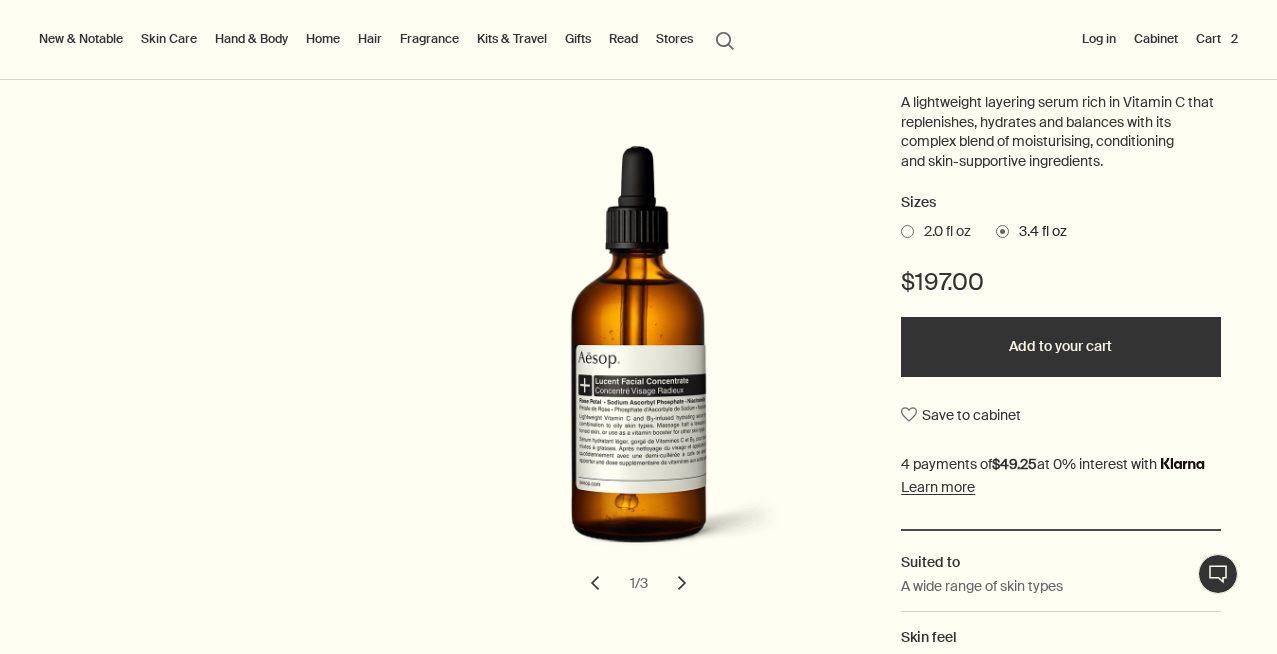 click on "2.0 fl oz" at bounding box center (942, 232) 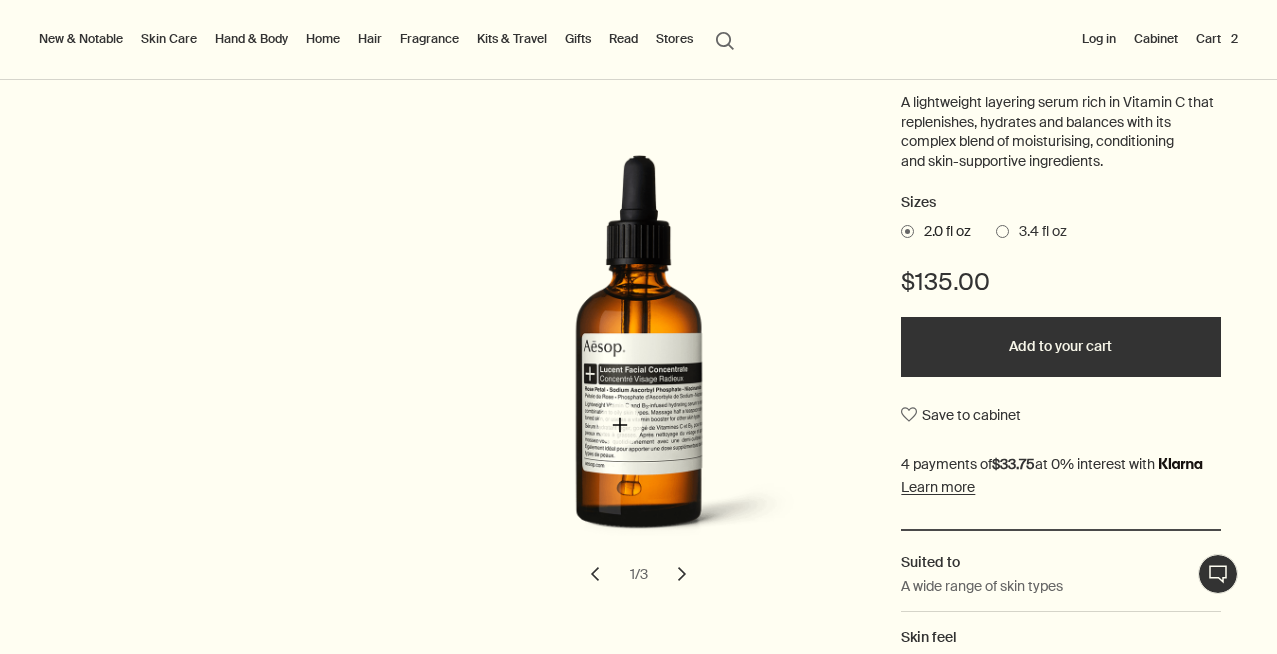 click at bounding box center [651, 363] 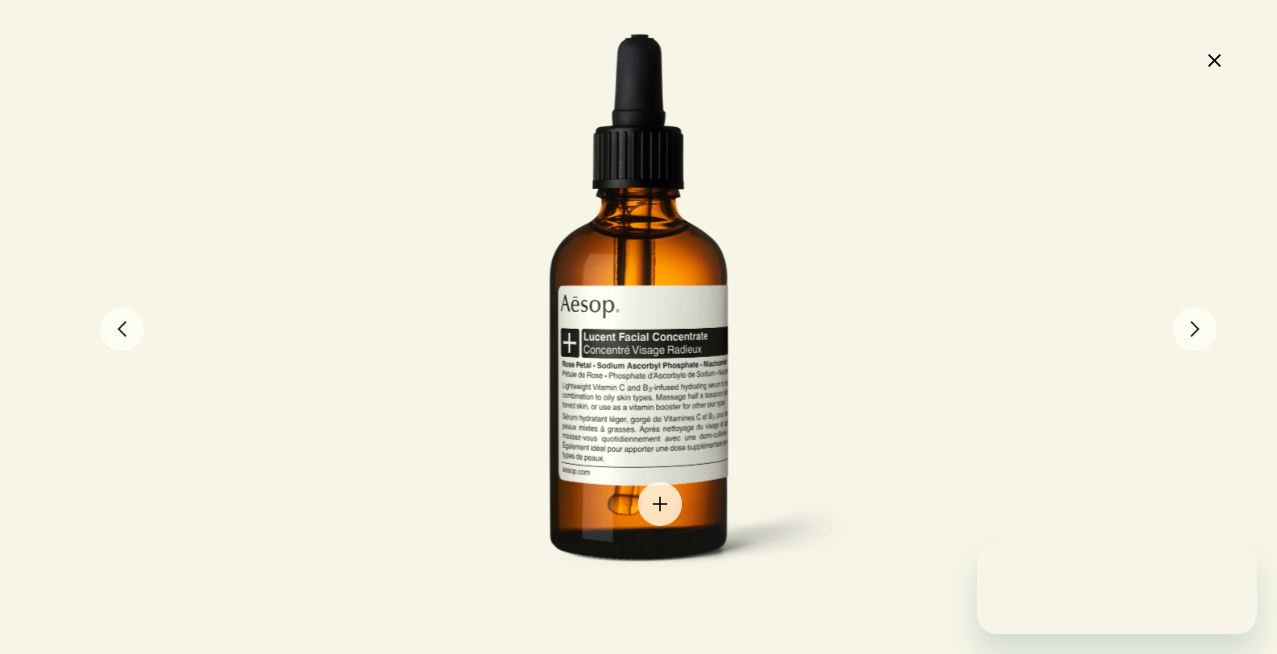 scroll, scrollTop: 0, scrollLeft: 0, axis: both 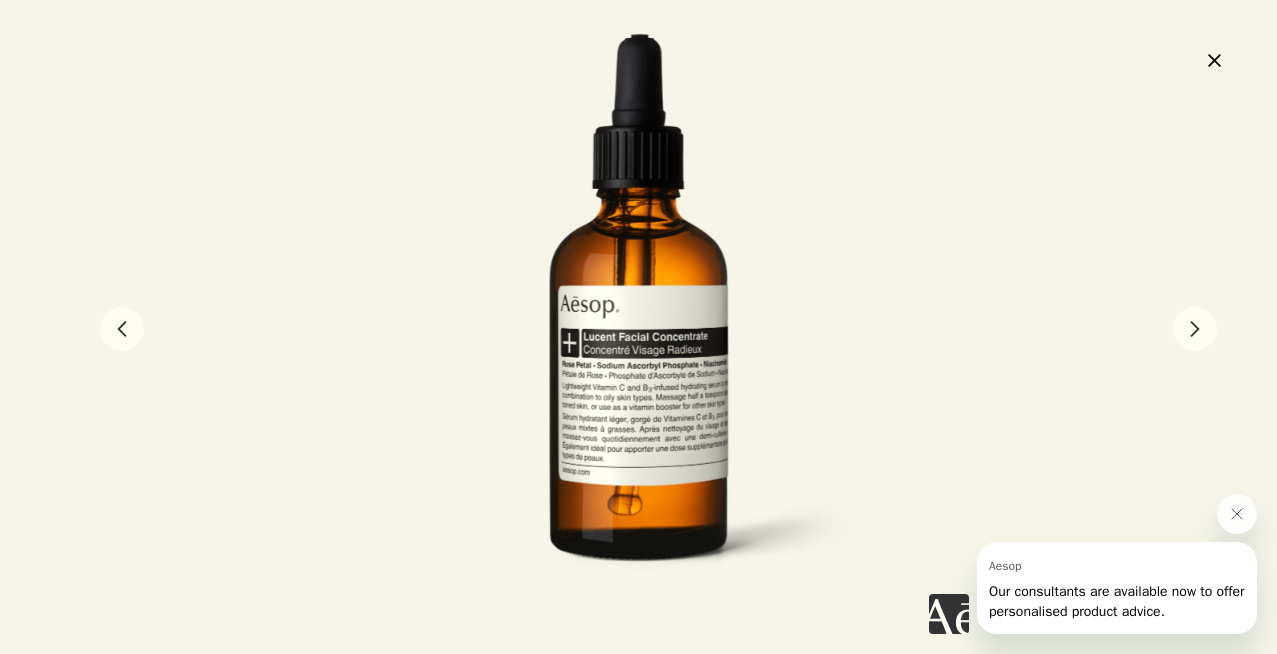 click on "chevron" at bounding box center [1195, 329] 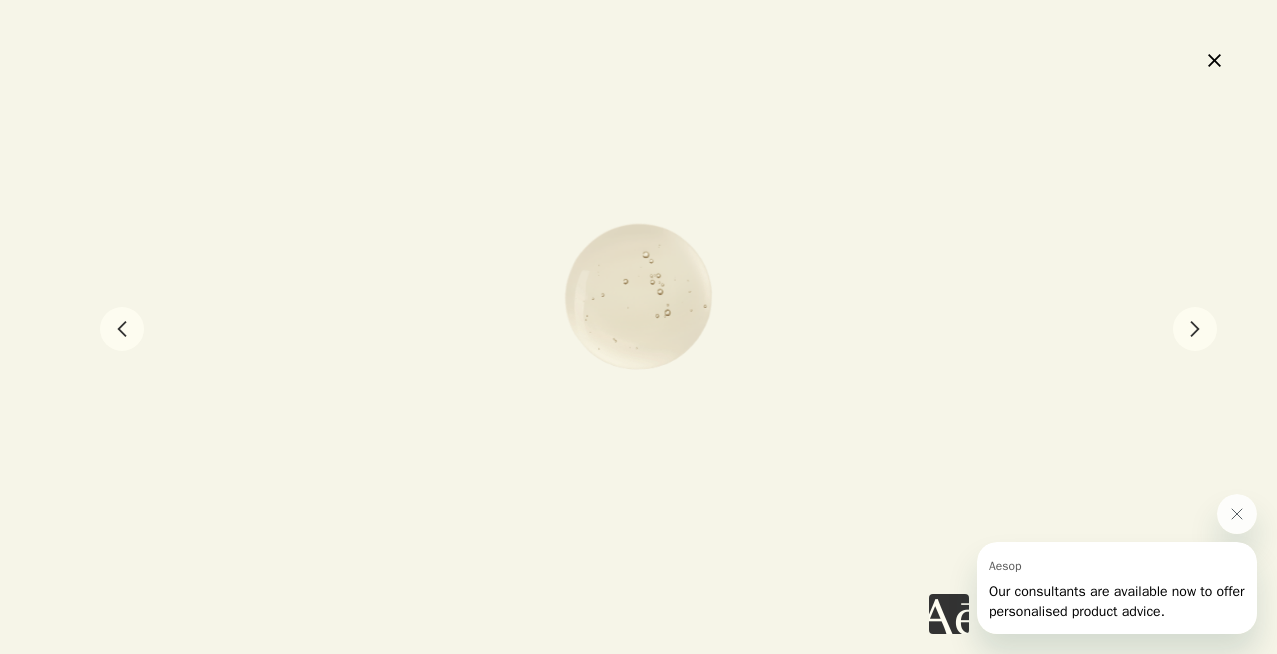 click on "Aesop" at bounding box center (1117, 566) 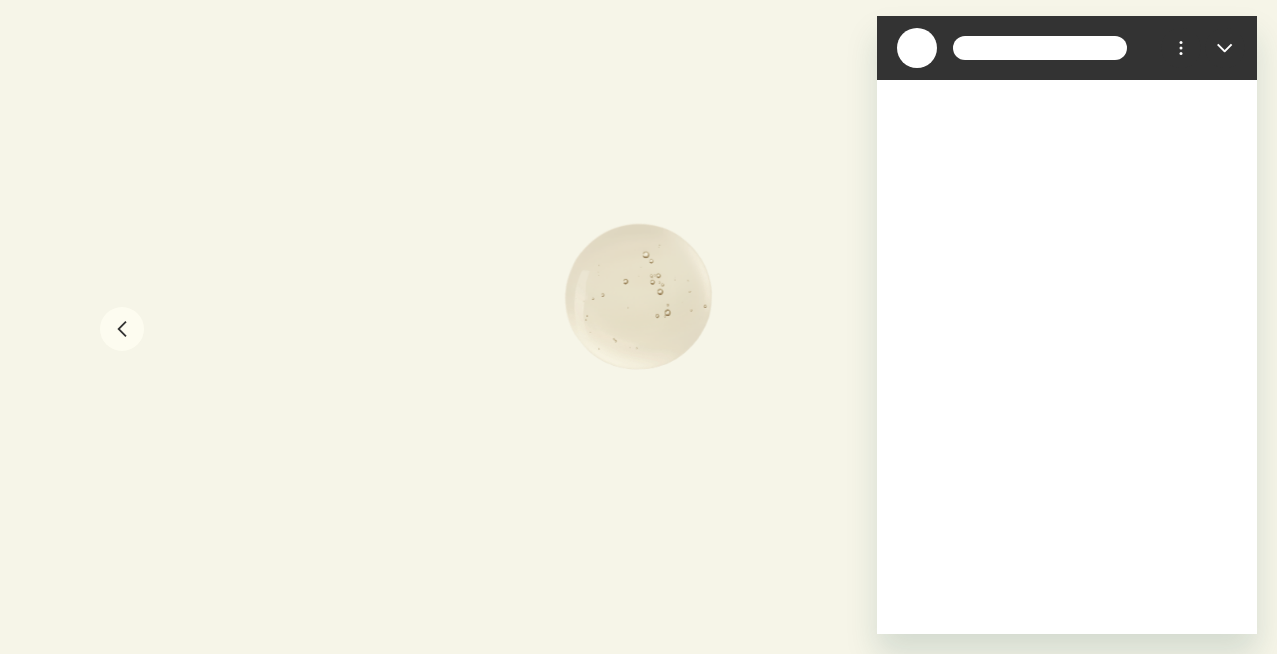 scroll, scrollTop: 0, scrollLeft: 0, axis: both 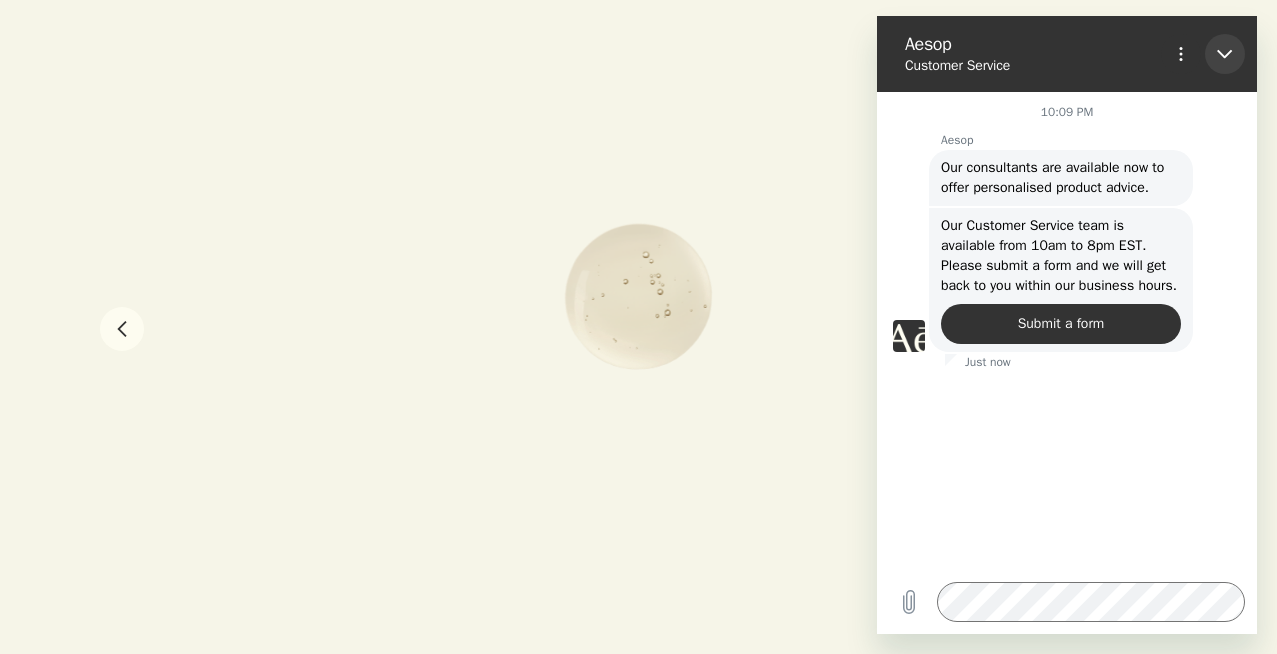 click 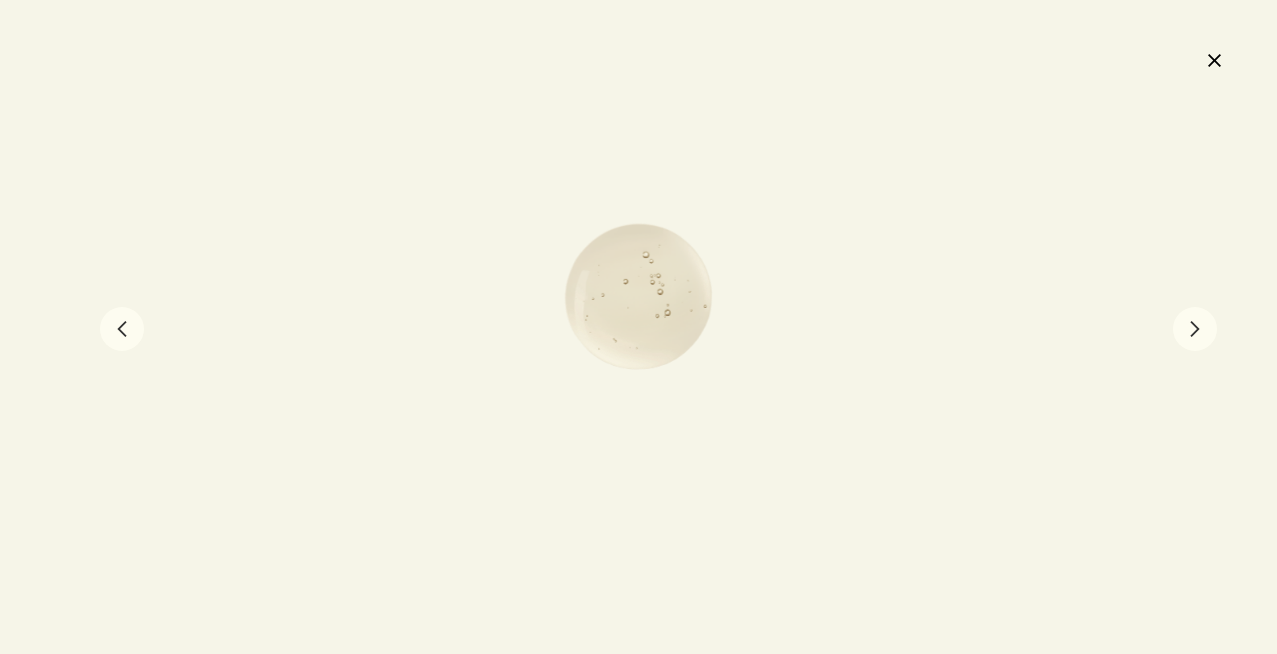 click on "chevron" at bounding box center [1195, 329] 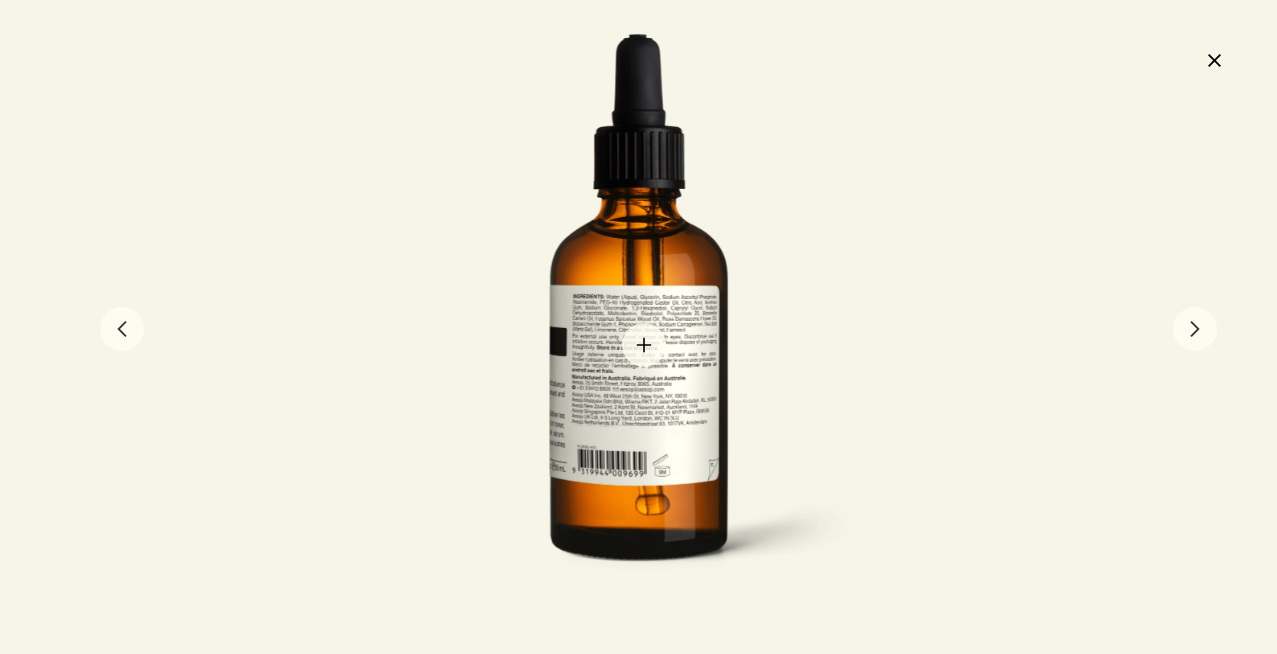 click at bounding box center (638, 327) 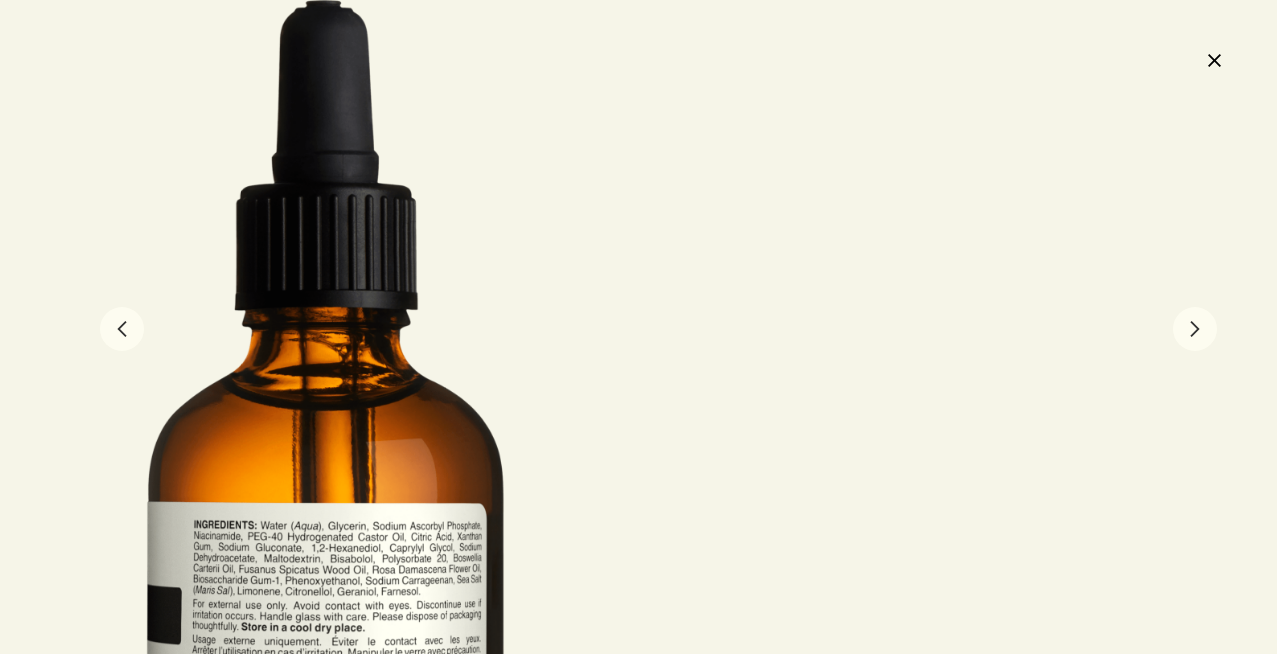 click on "close" at bounding box center [1214, 60] 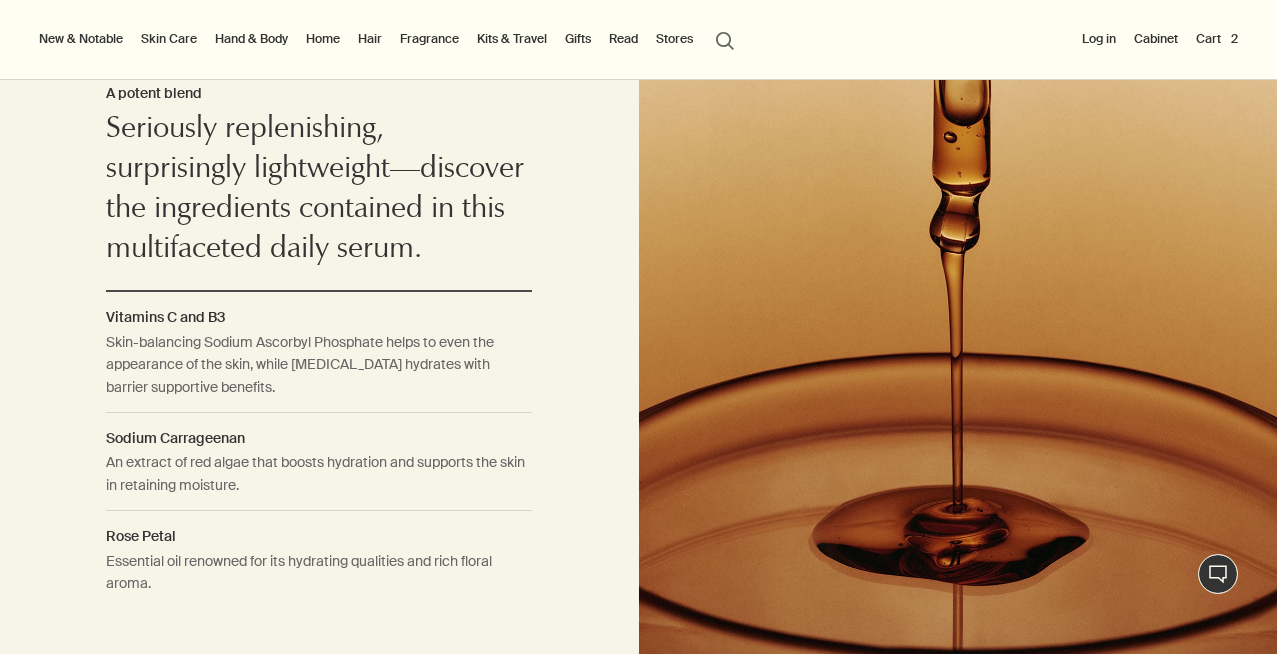 scroll, scrollTop: 2128, scrollLeft: 0, axis: vertical 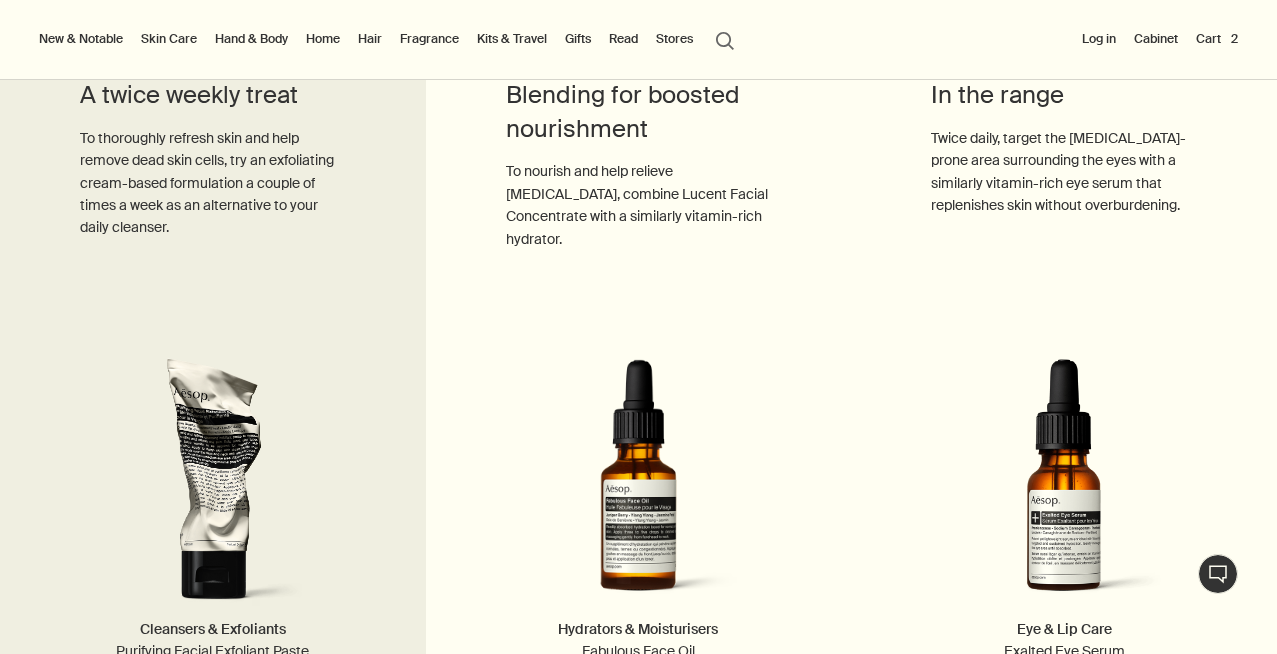 click at bounding box center (213, 488) 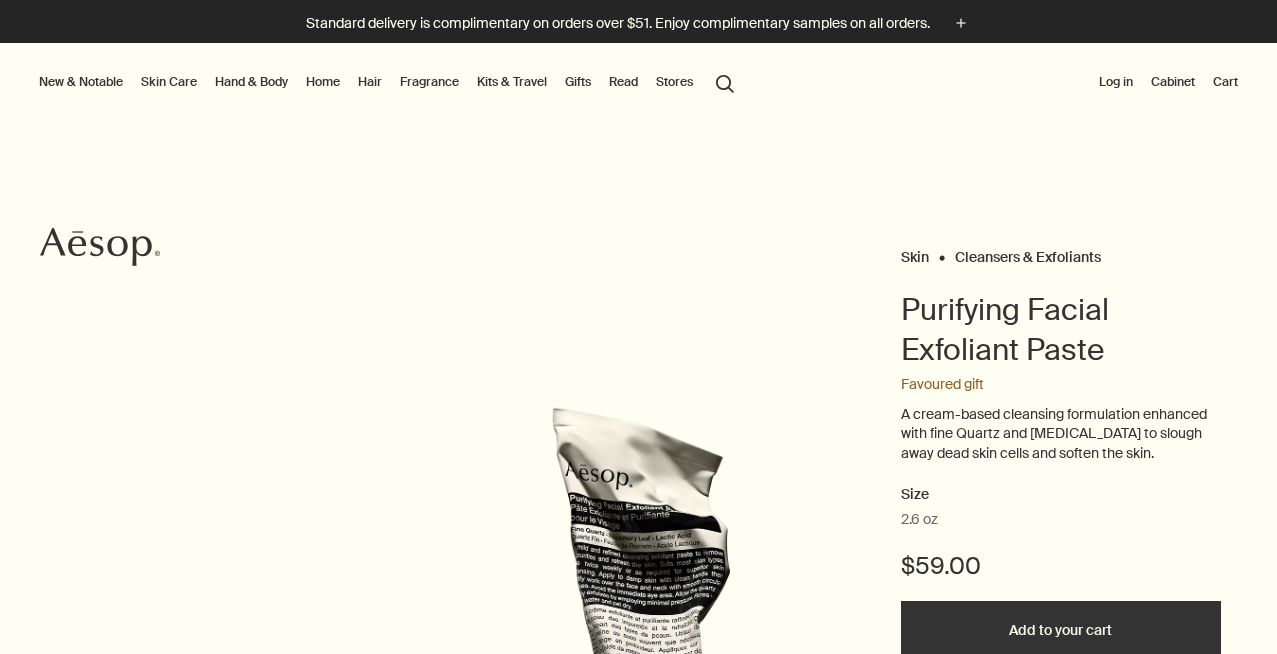 scroll, scrollTop: 0, scrollLeft: 0, axis: both 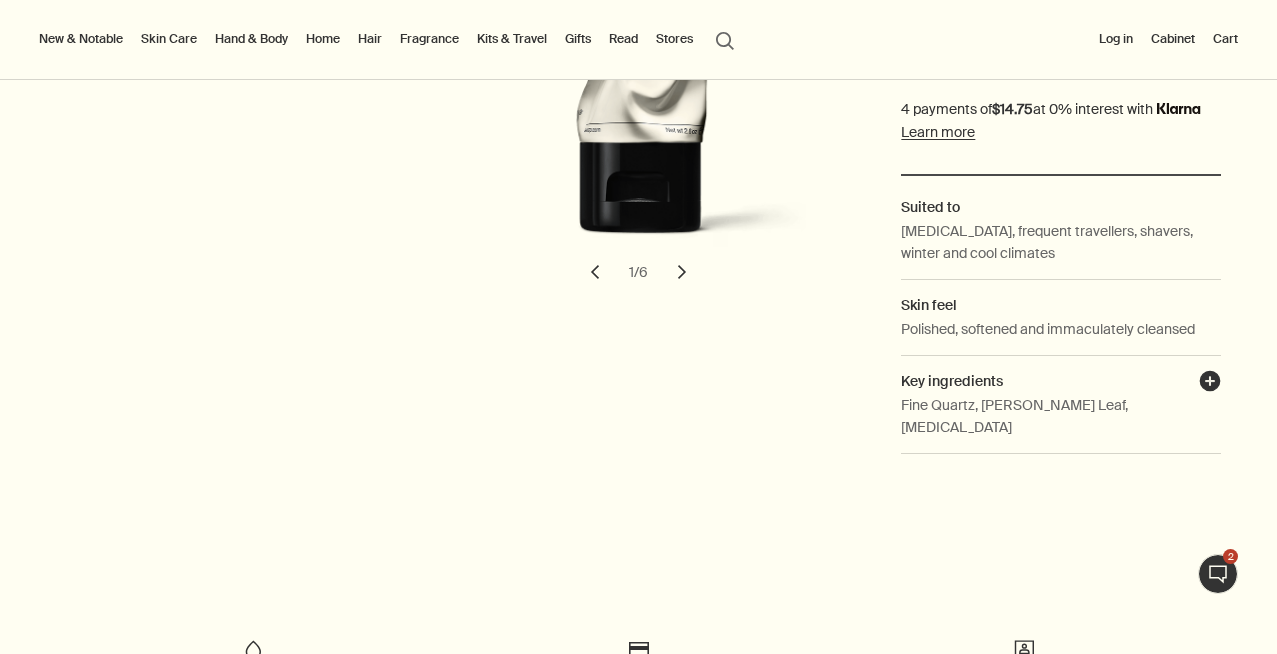 click on "plusAndCloseWithCircle" at bounding box center [1210, 384] 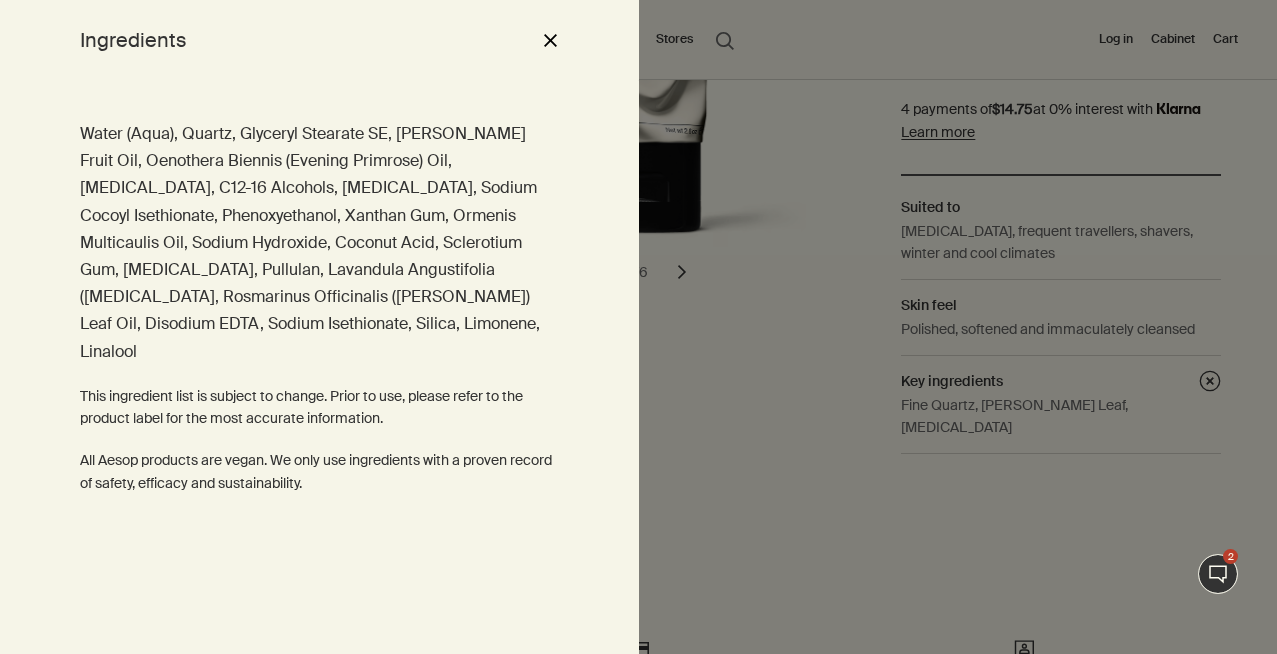 click at bounding box center (638, 327) 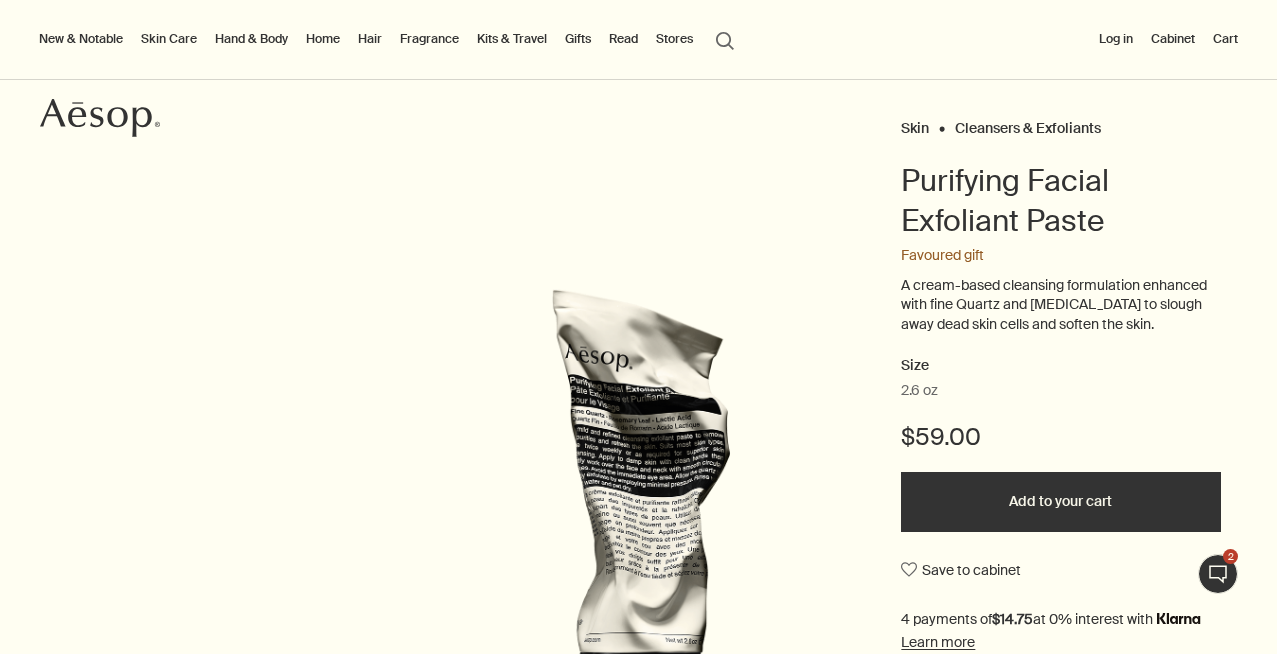 scroll, scrollTop: 0, scrollLeft: 0, axis: both 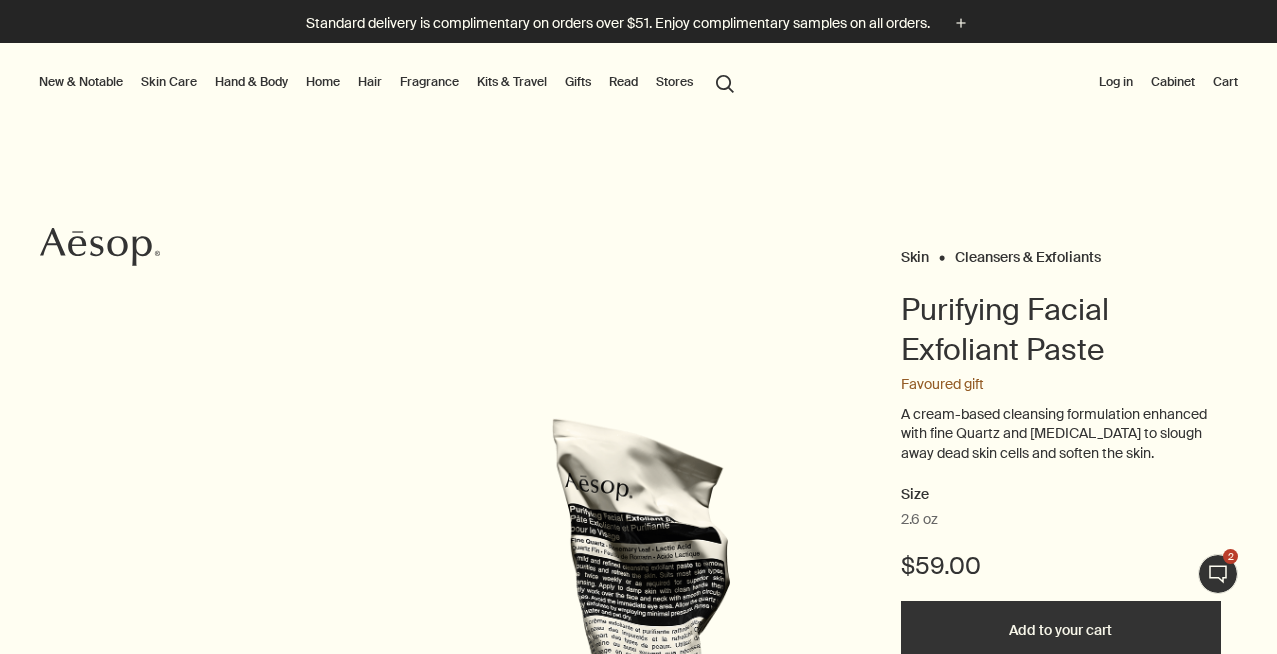 click on "Read" at bounding box center [623, 82] 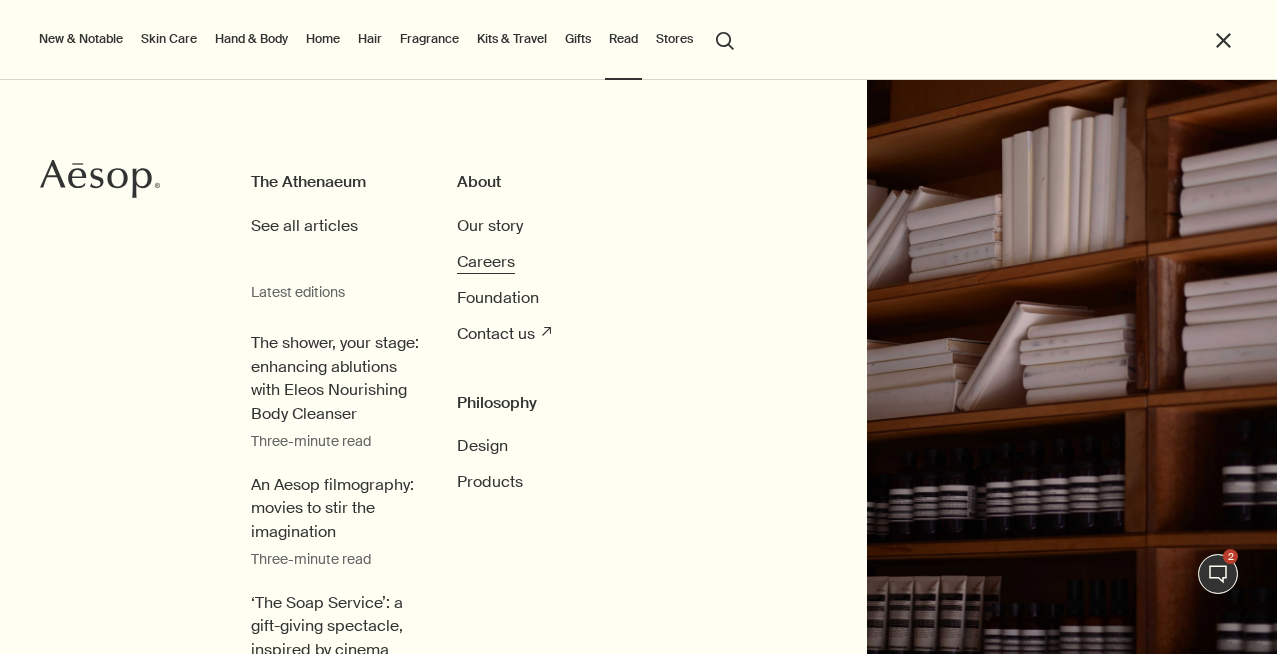 click on "Careers" at bounding box center [486, 261] 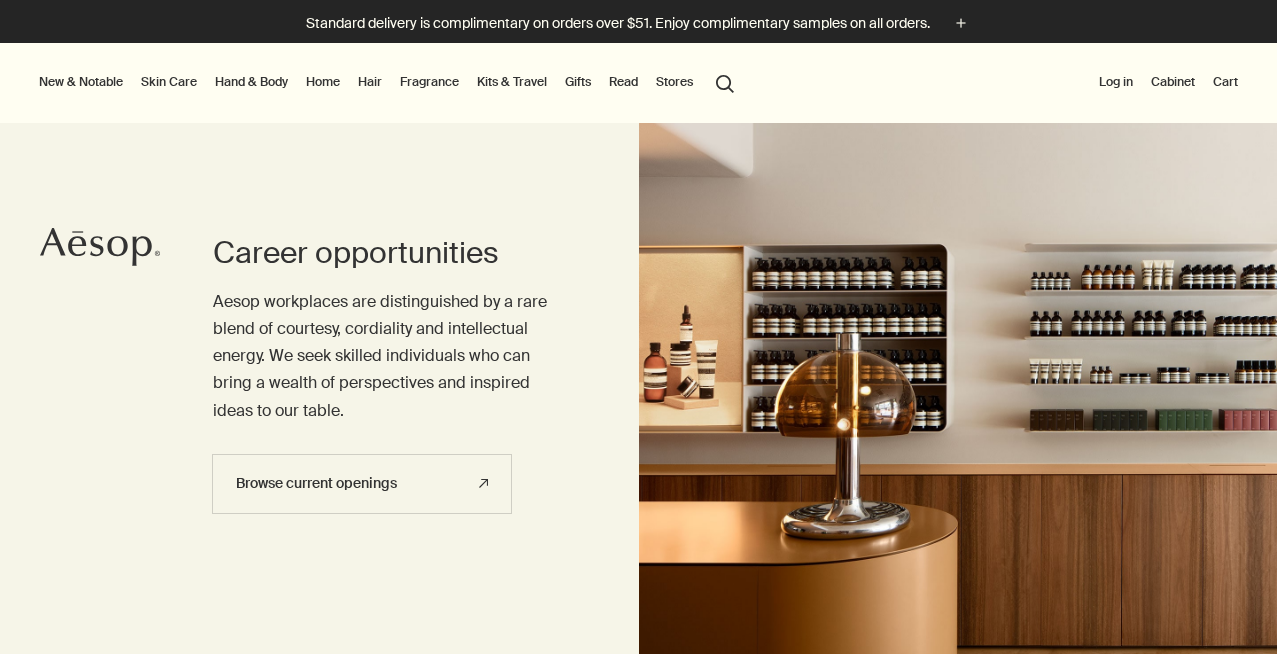 scroll, scrollTop: 517, scrollLeft: 0, axis: vertical 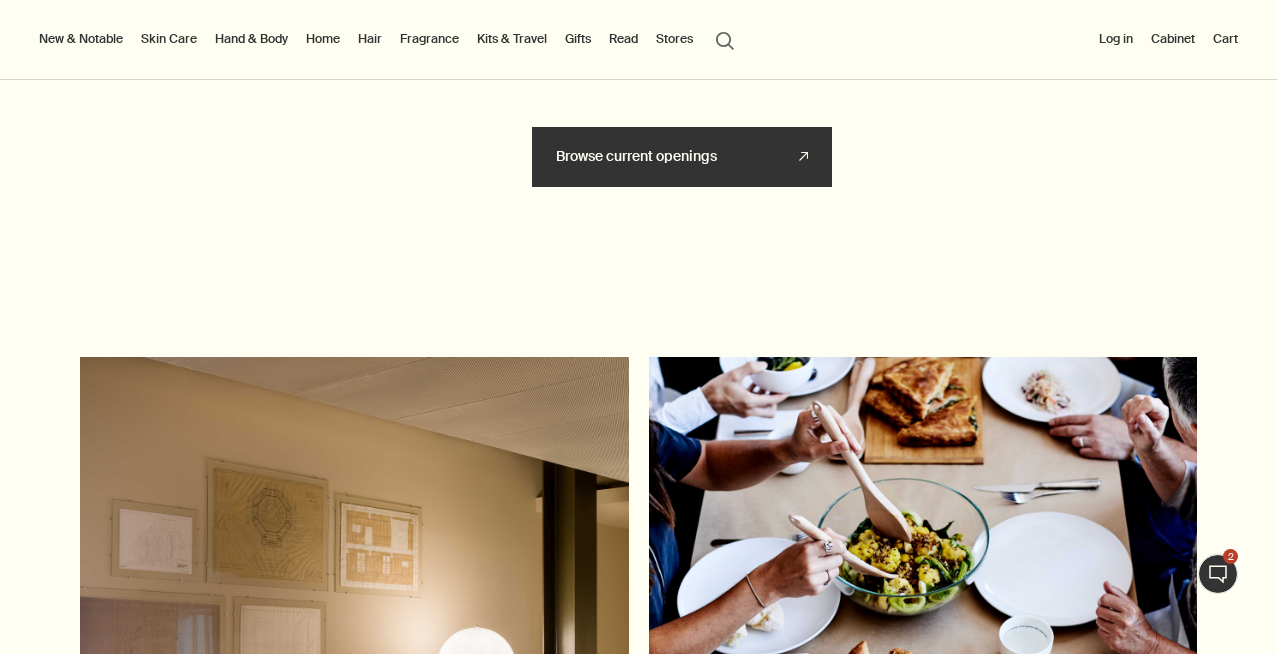 click on "Browse current openings   rightUpArrow" at bounding box center [682, 157] 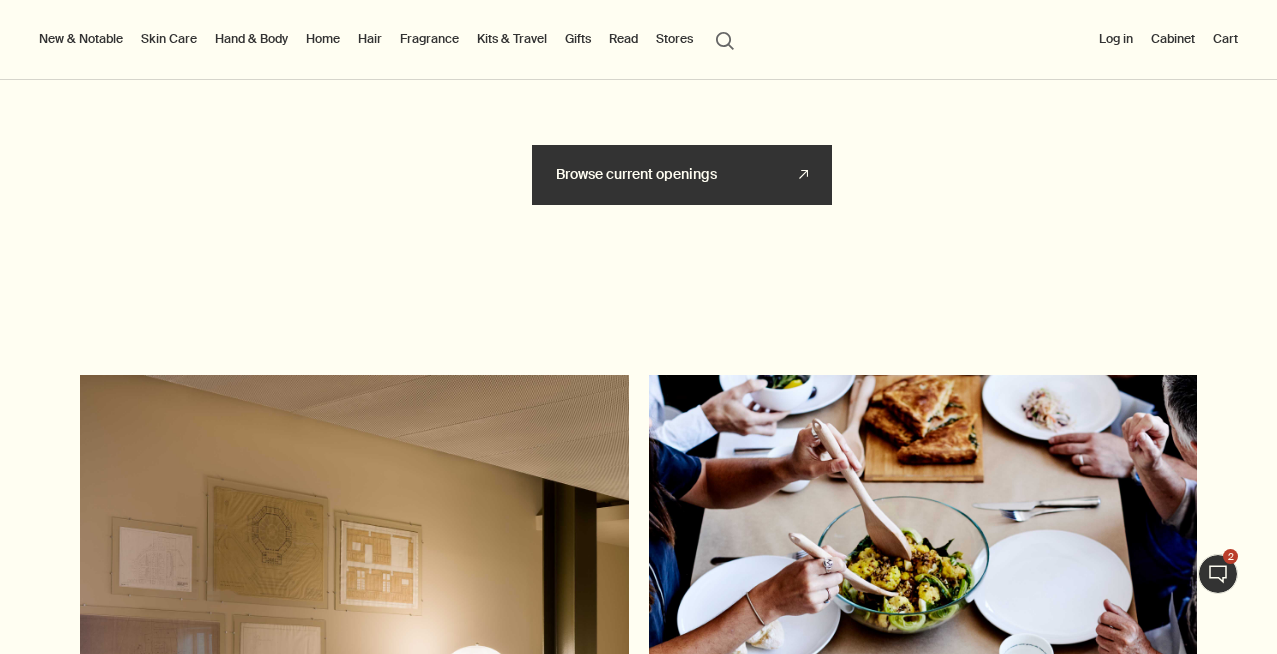scroll, scrollTop: 9220, scrollLeft: 0, axis: vertical 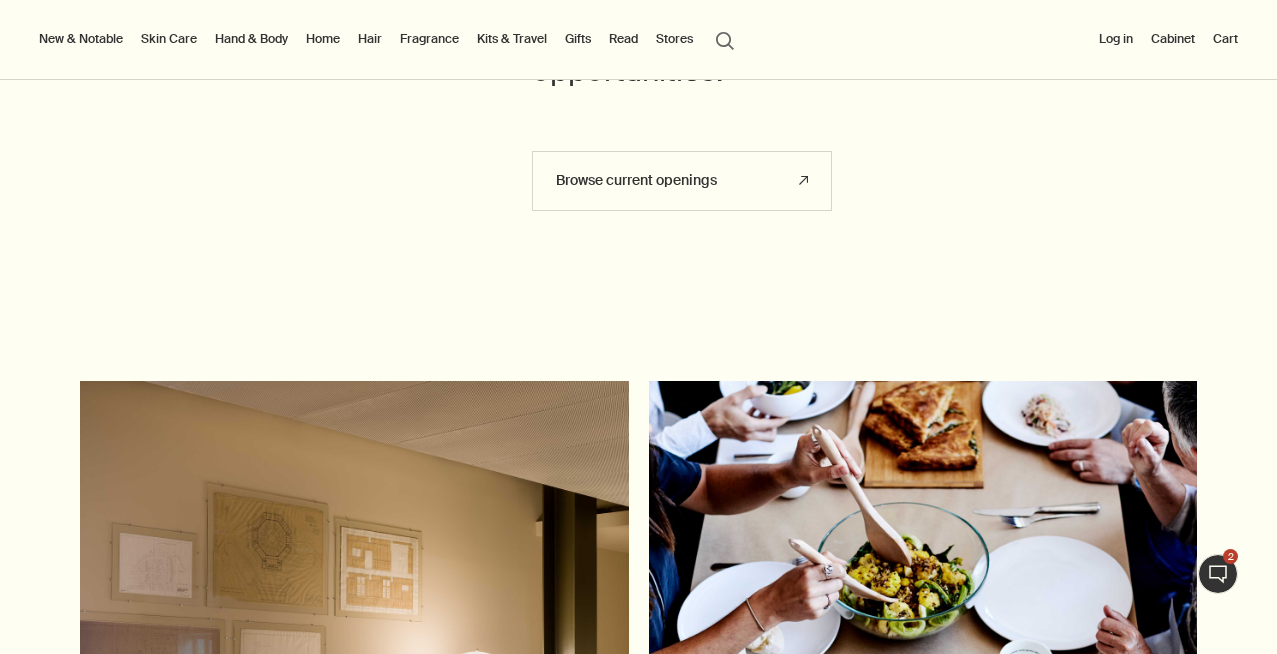 click on "Skin Care" at bounding box center [169, 39] 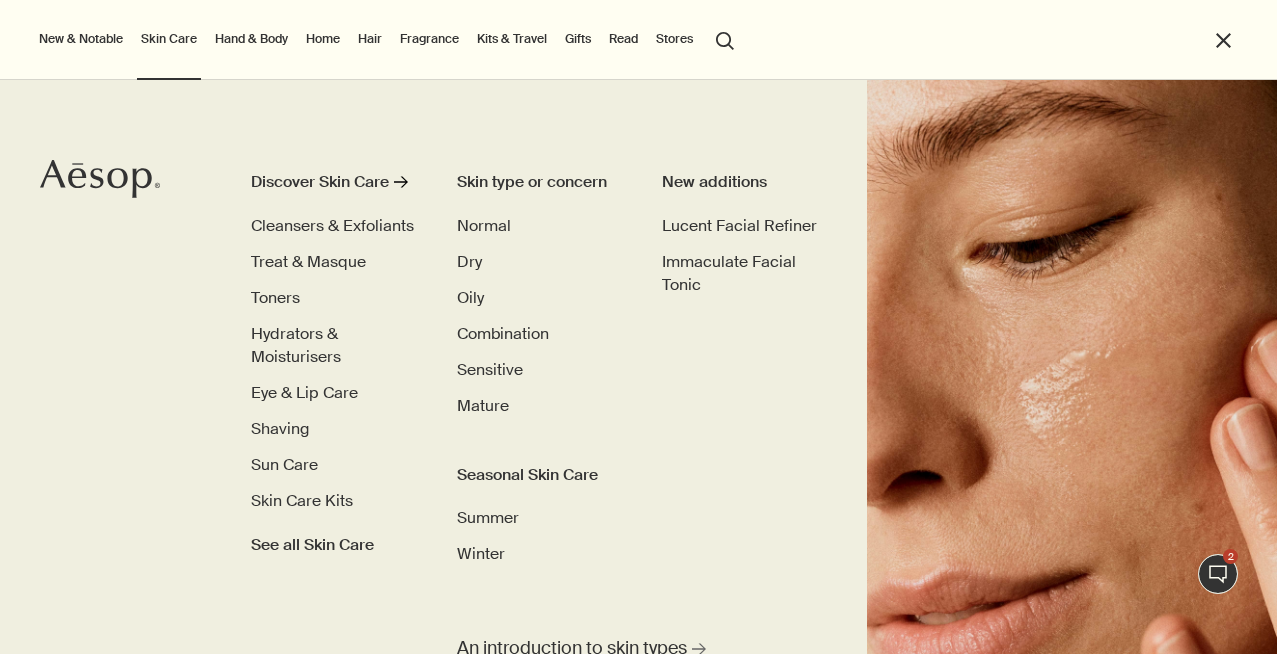 click on "search Search" at bounding box center (725, 39) 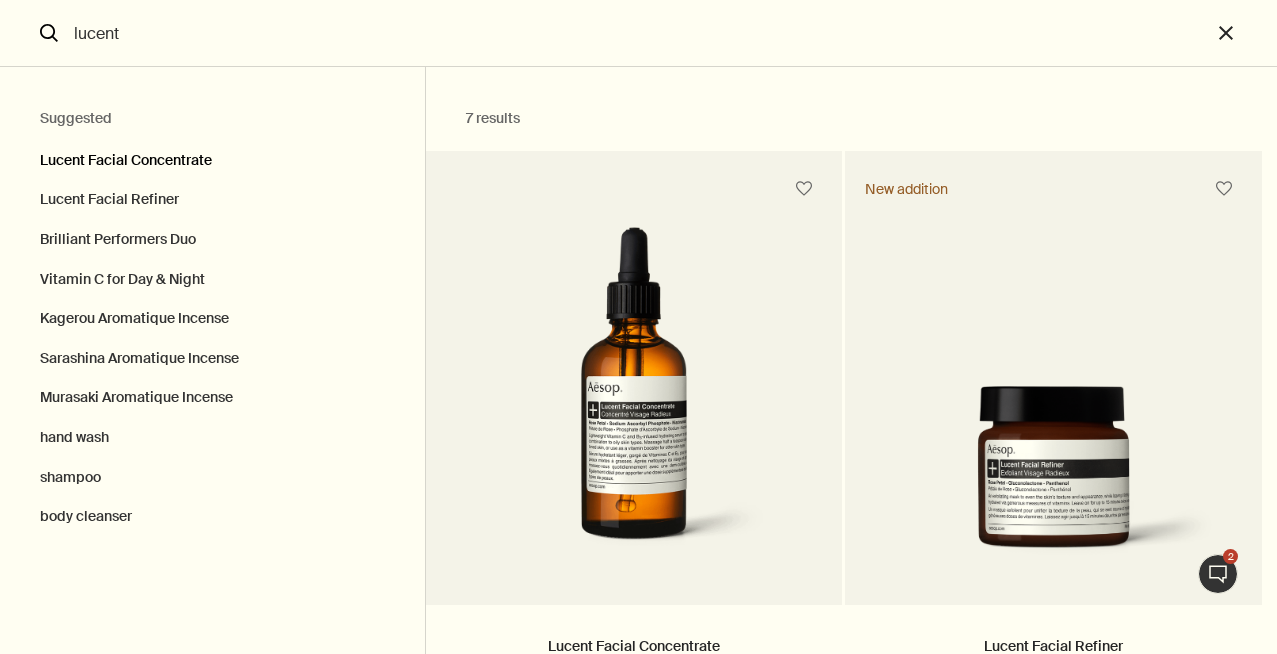click on "Lucent Facial Concentrate" at bounding box center (212, 156) 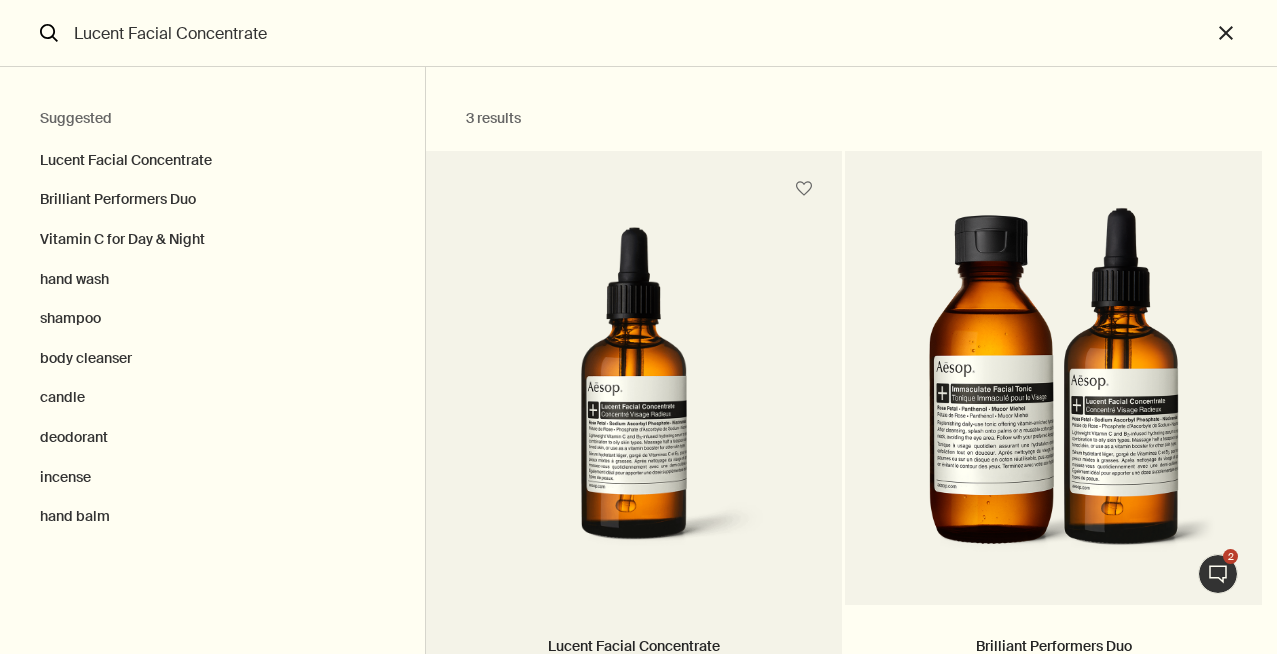 click at bounding box center (634, 401) 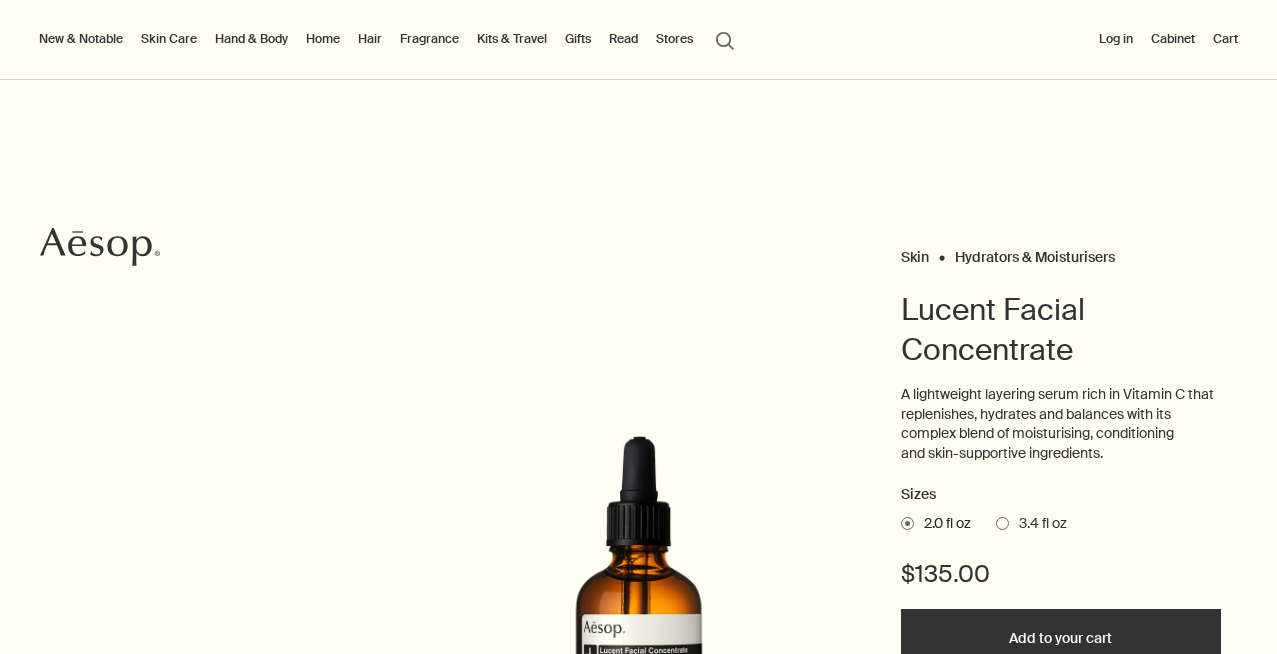 scroll, scrollTop: 0, scrollLeft: 0, axis: both 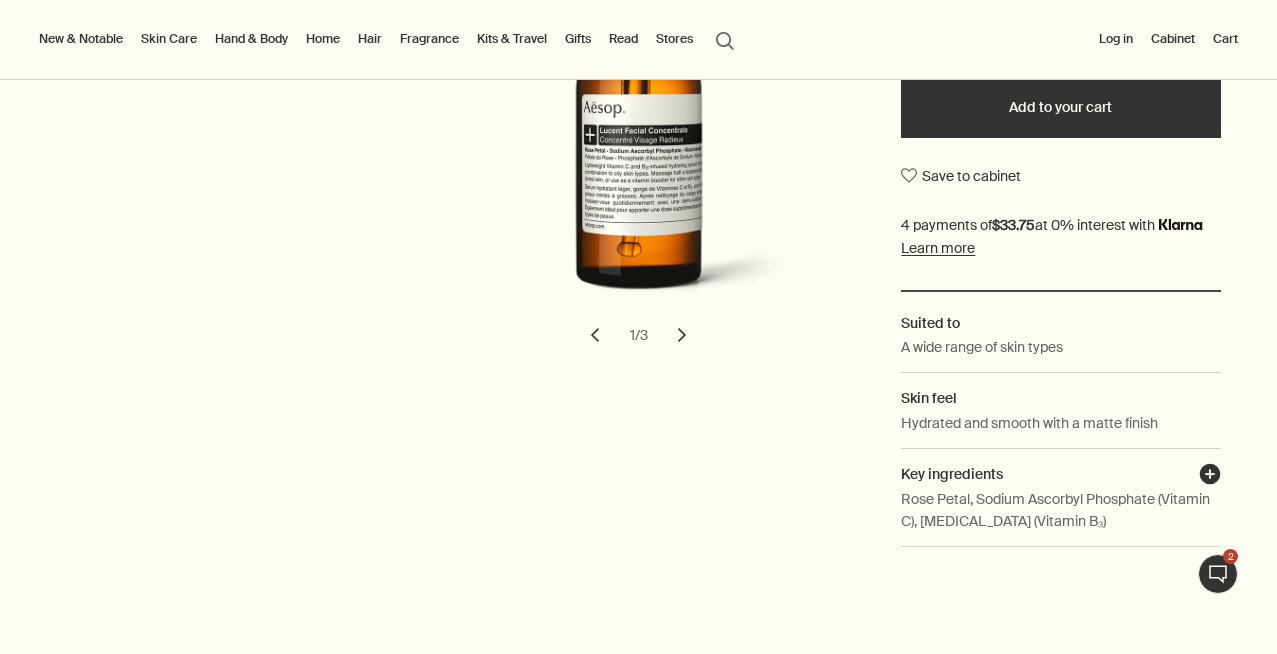 click on "plusAndCloseWithCircle" at bounding box center (1210, 477) 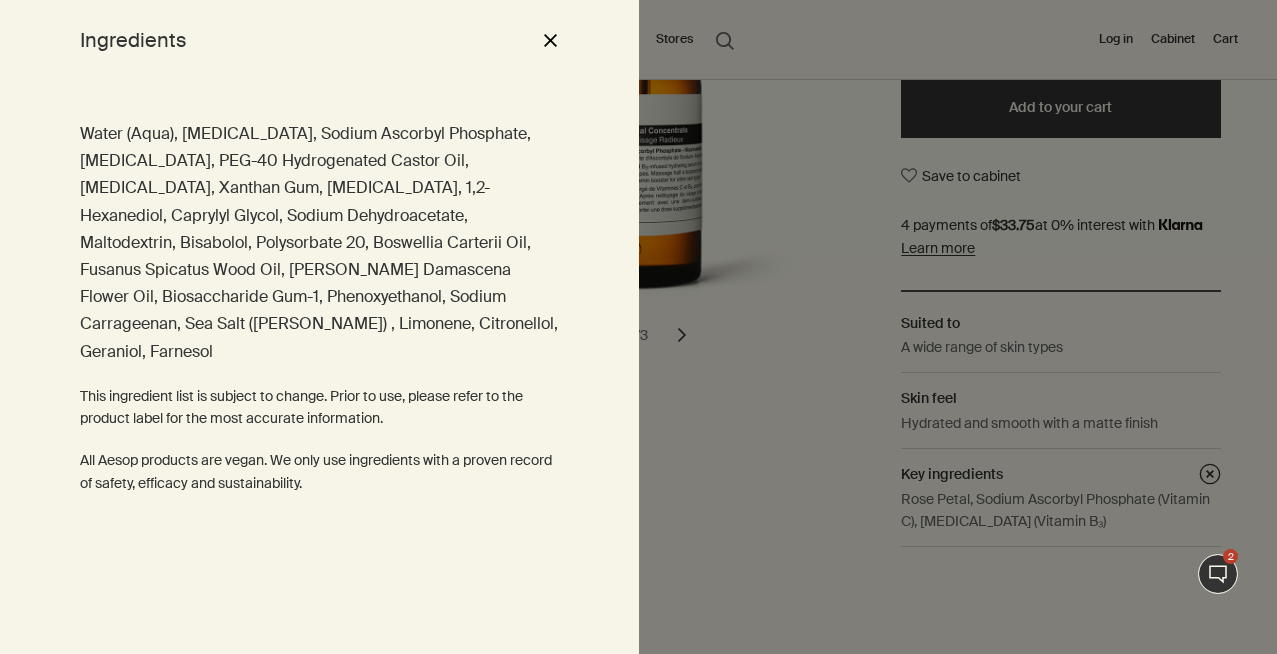 click at bounding box center (638, 327) 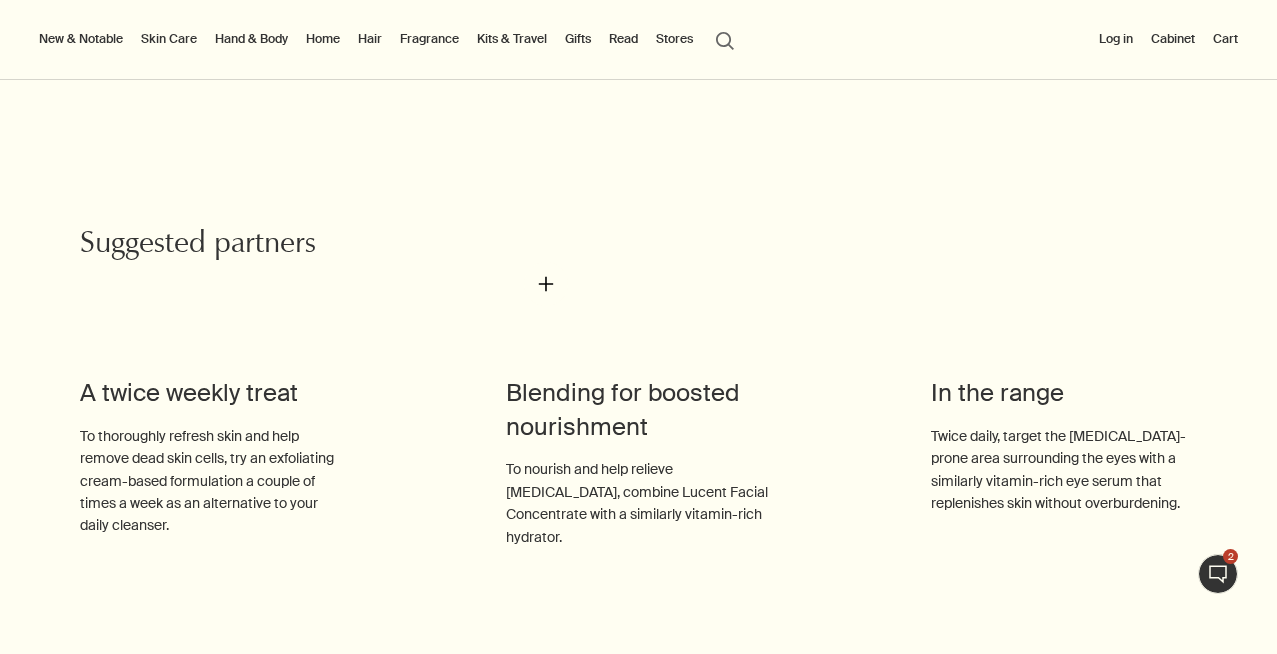 scroll, scrollTop: 2999, scrollLeft: 0, axis: vertical 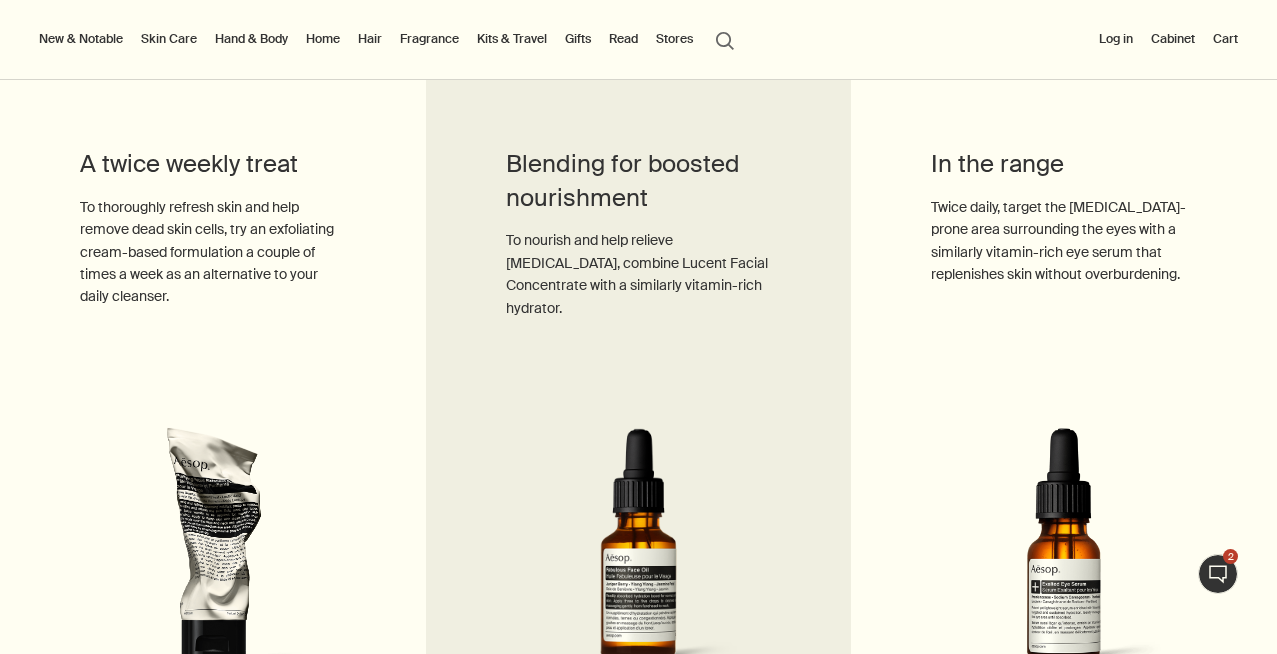 click on "To nourish and help relieve dry skin, combine Lucent Facial Concentrate with a similarly vitamin-rich hydrator." at bounding box center (639, 274) 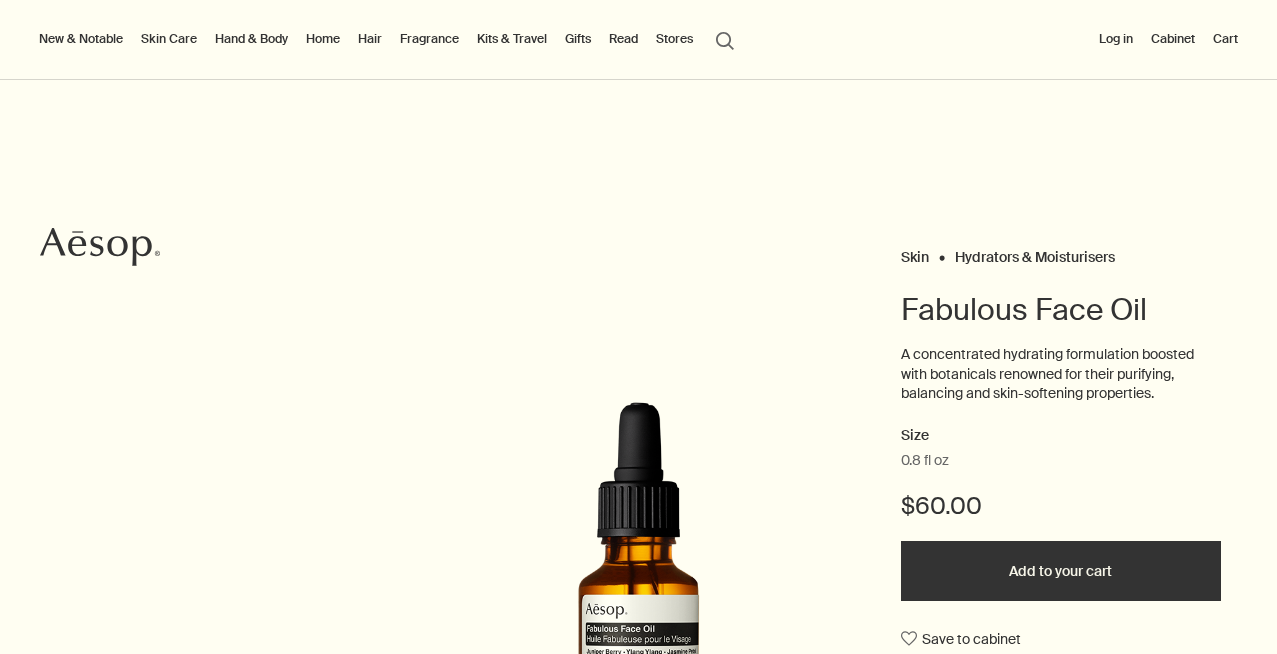 scroll, scrollTop: 0, scrollLeft: 0, axis: both 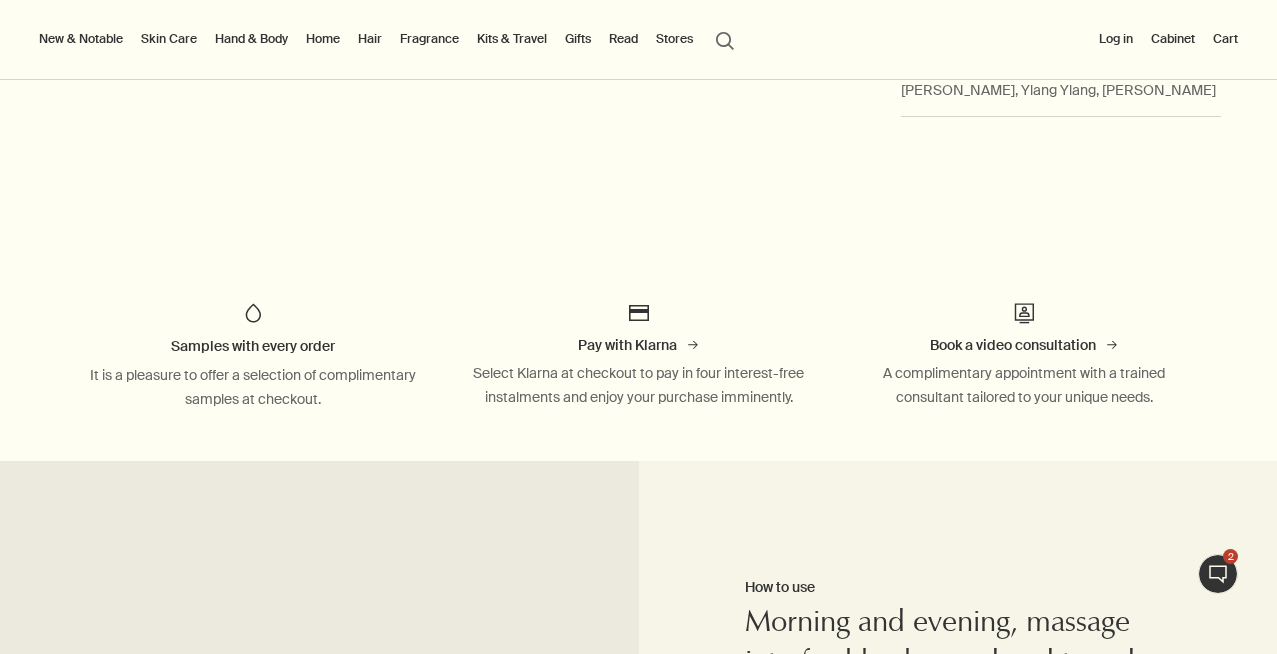 click on "Skin Hydrators & Moisturisers Fabulous Face Oil A concentrated hydrating formulation boosted with botanicals renowned for their purifying, balancing and skin-softening properties. Size 0.8 fl oz $60.00   Add to your cart Save to cabinet Suited to Normal, dull and congested skin Skin feel Balanced and replenished with a smooth finish Key ingredients plusAndCloseWithCircle Juniper [PERSON_NAME], Ylang Ylang, Jasmine Petal" at bounding box center [638, -249] 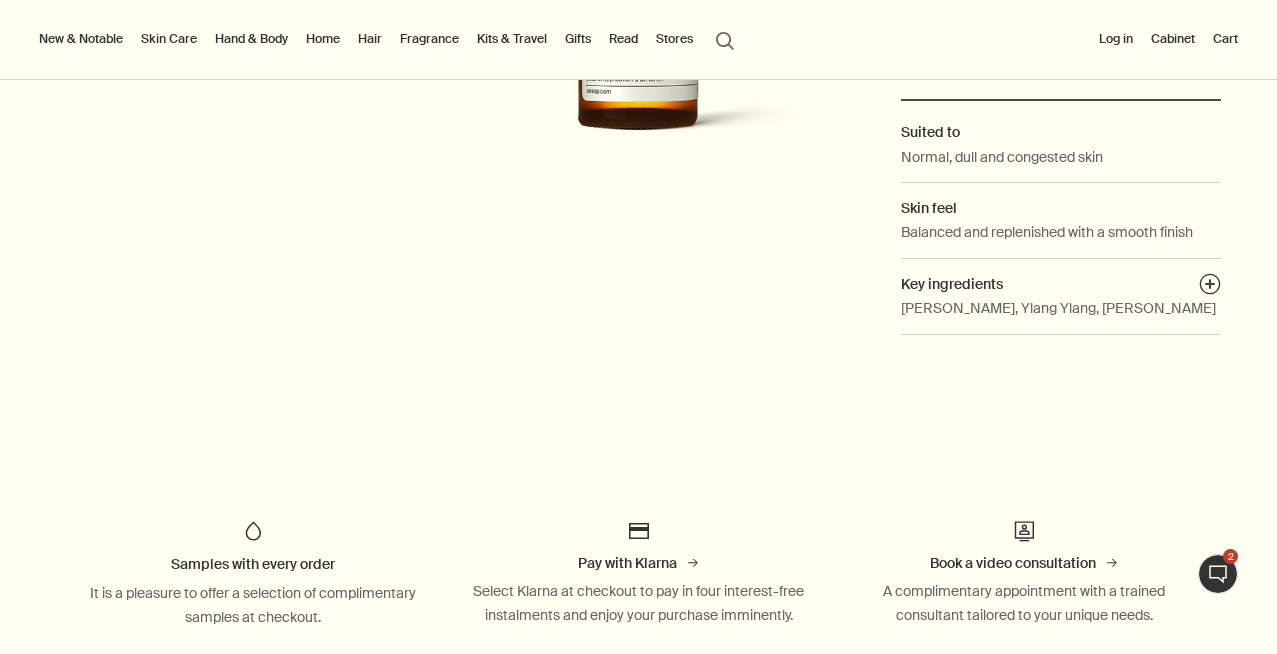 scroll, scrollTop: 422, scrollLeft: 0, axis: vertical 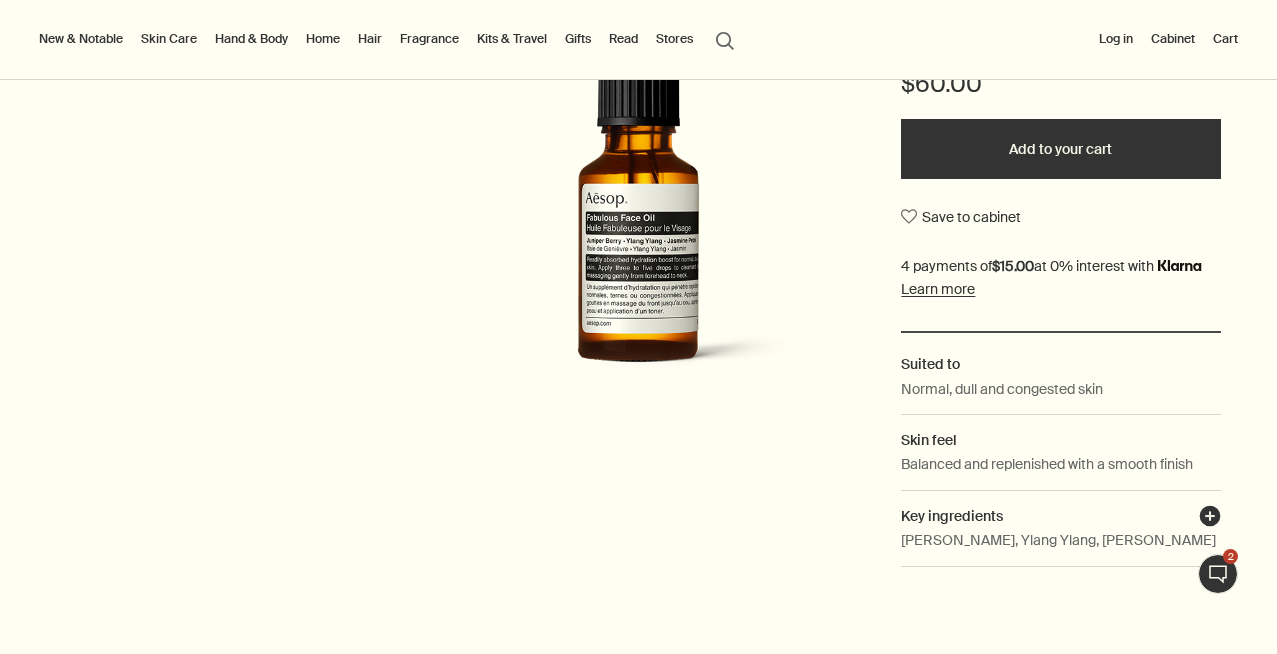 click on "plusAndCloseWithCircle" at bounding box center [1210, 519] 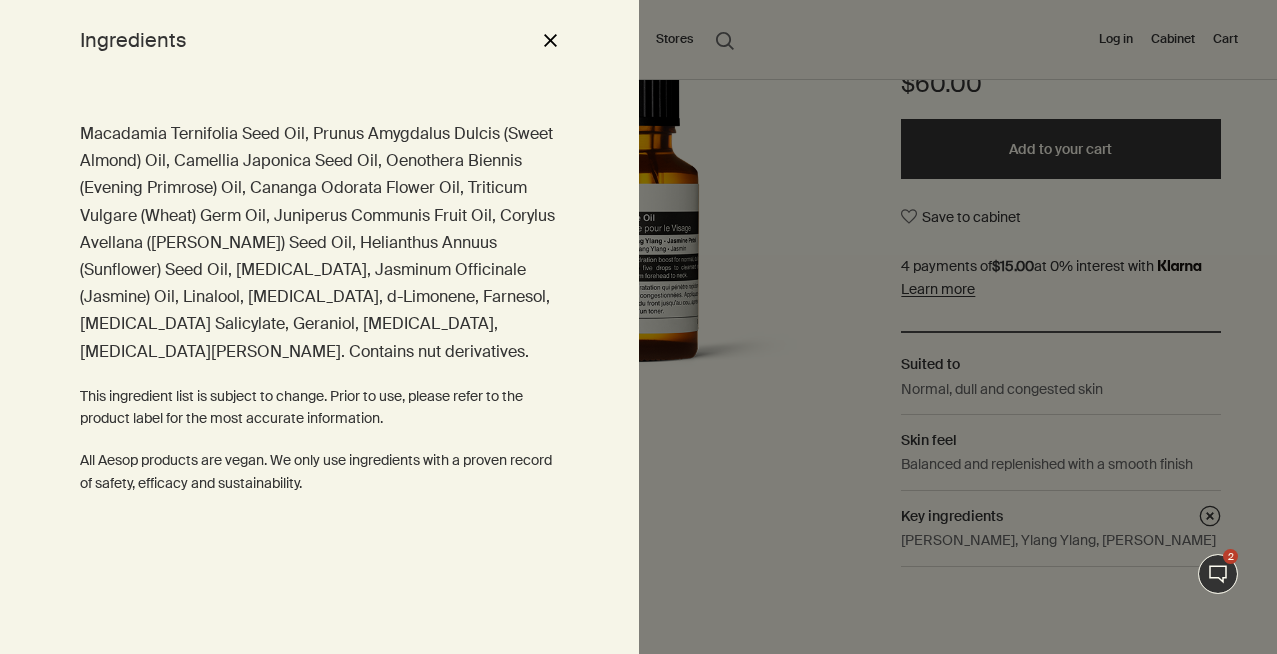 click at bounding box center [638, 327] 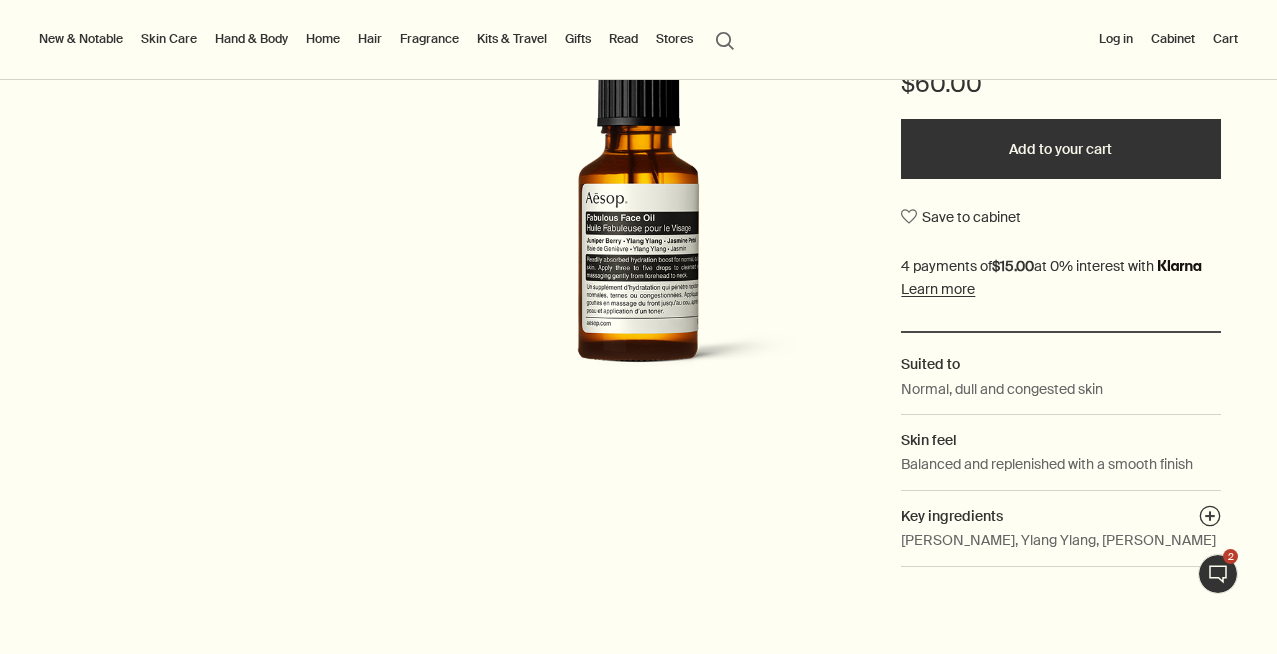 click on "Skin Care" at bounding box center (169, 39) 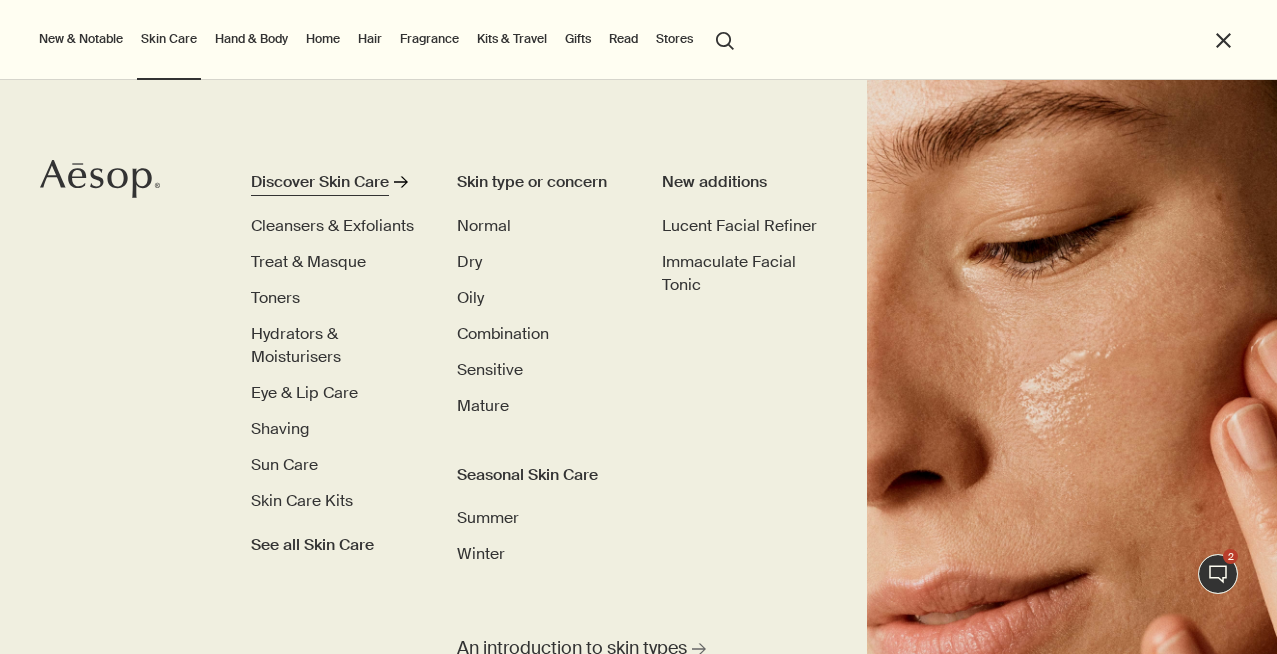 click on "Discover Skin Care" at bounding box center (320, 182) 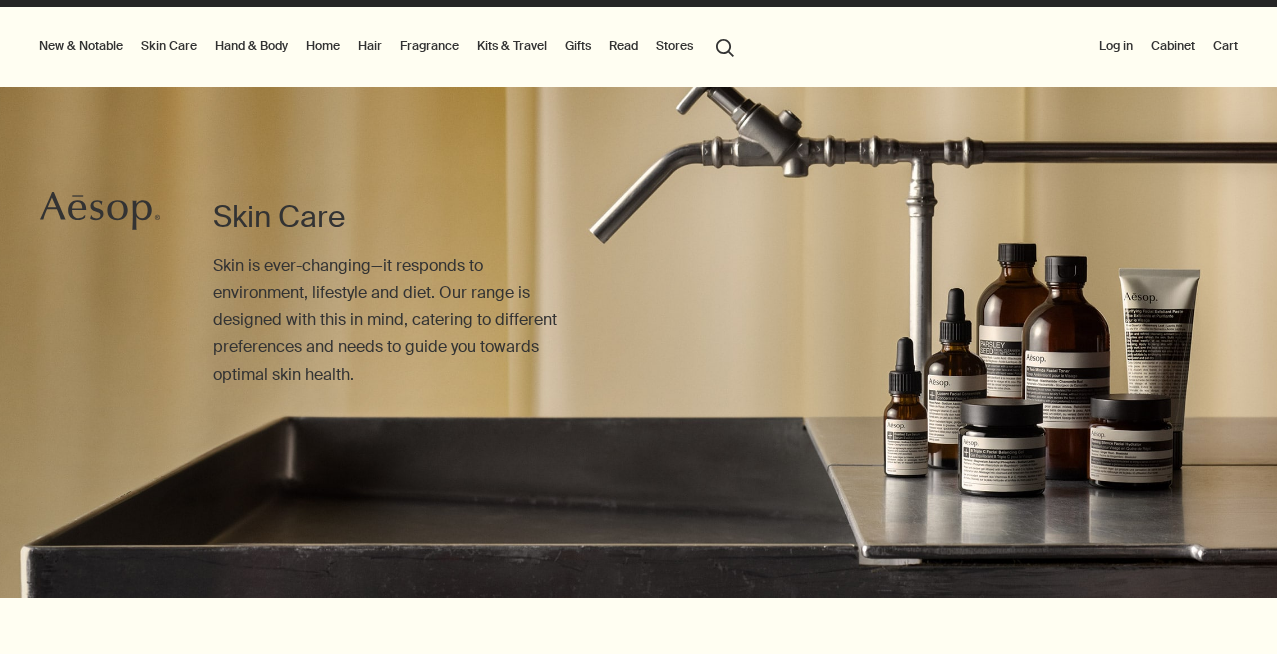 scroll, scrollTop: 36, scrollLeft: 0, axis: vertical 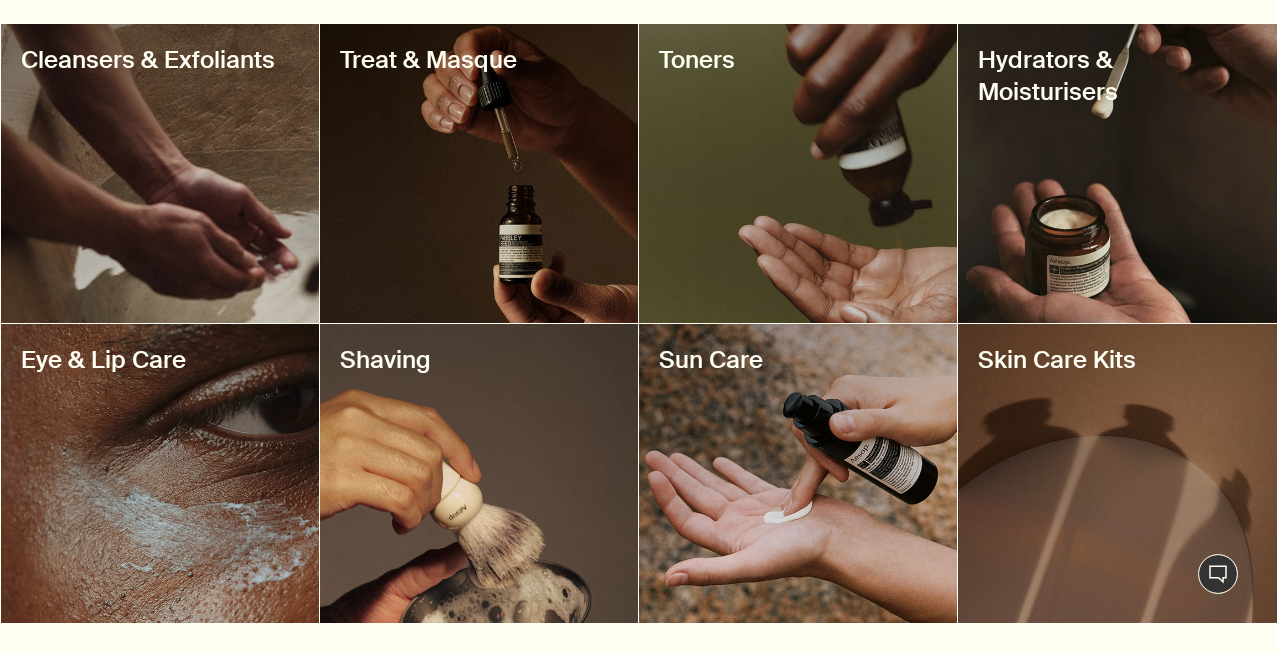 click at bounding box center [160, 173] 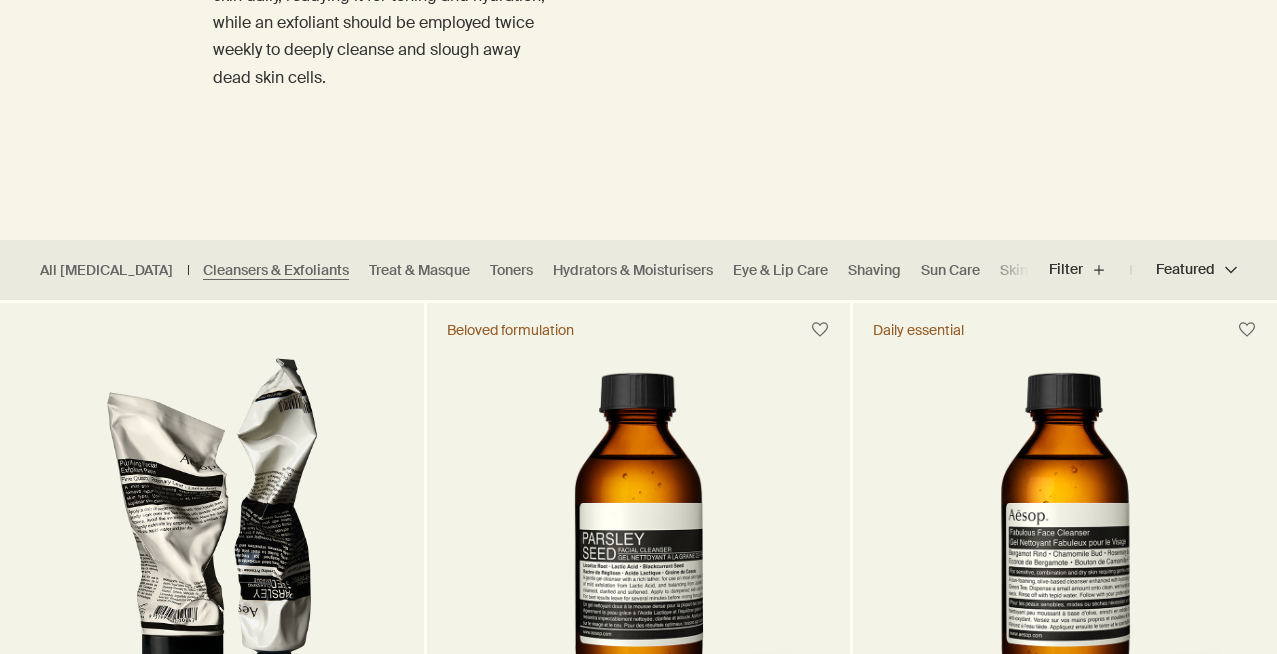 scroll, scrollTop: 338, scrollLeft: 0, axis: vertical 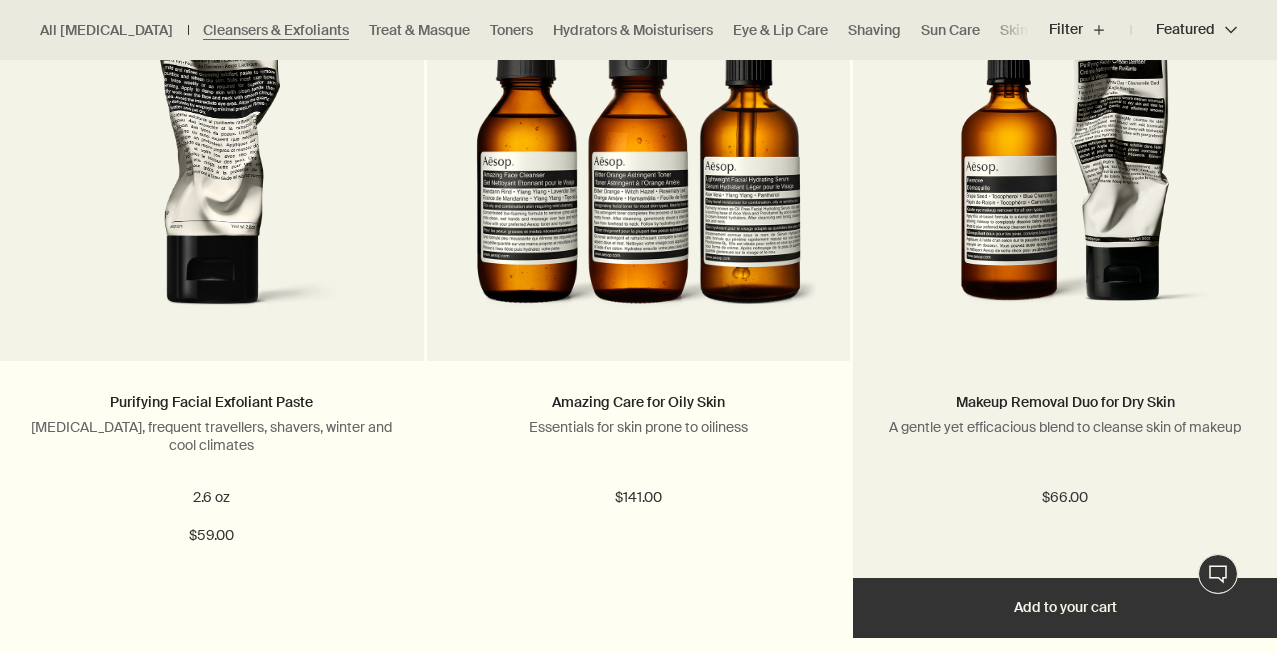click at bounding box center (1065, 146) 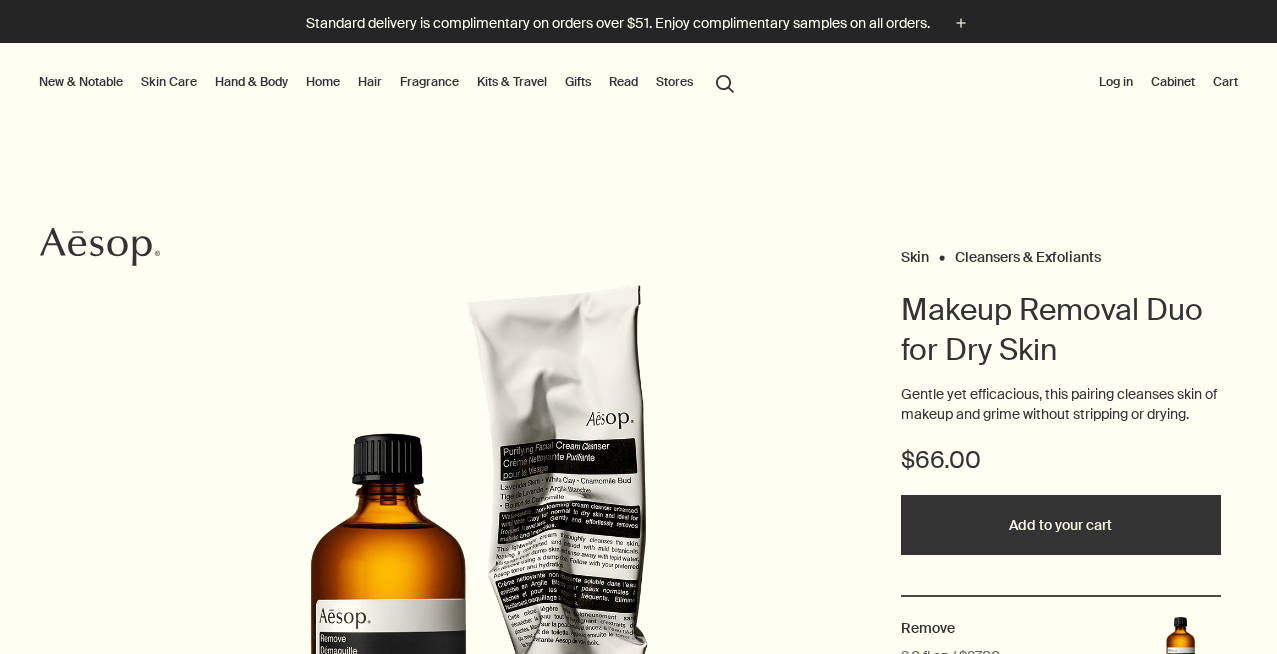 scroll, scrollTop: 0, scrollLeft: 0, axis: both 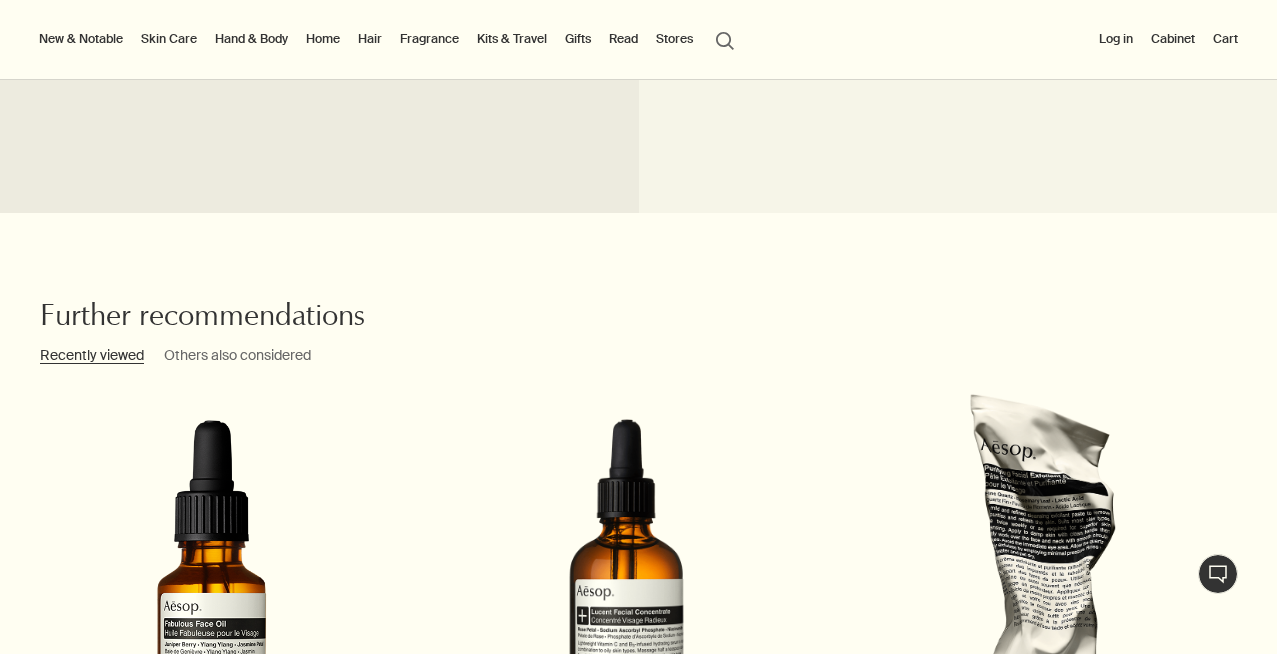 click on "Others also considered" at bounding box center (237, 356) 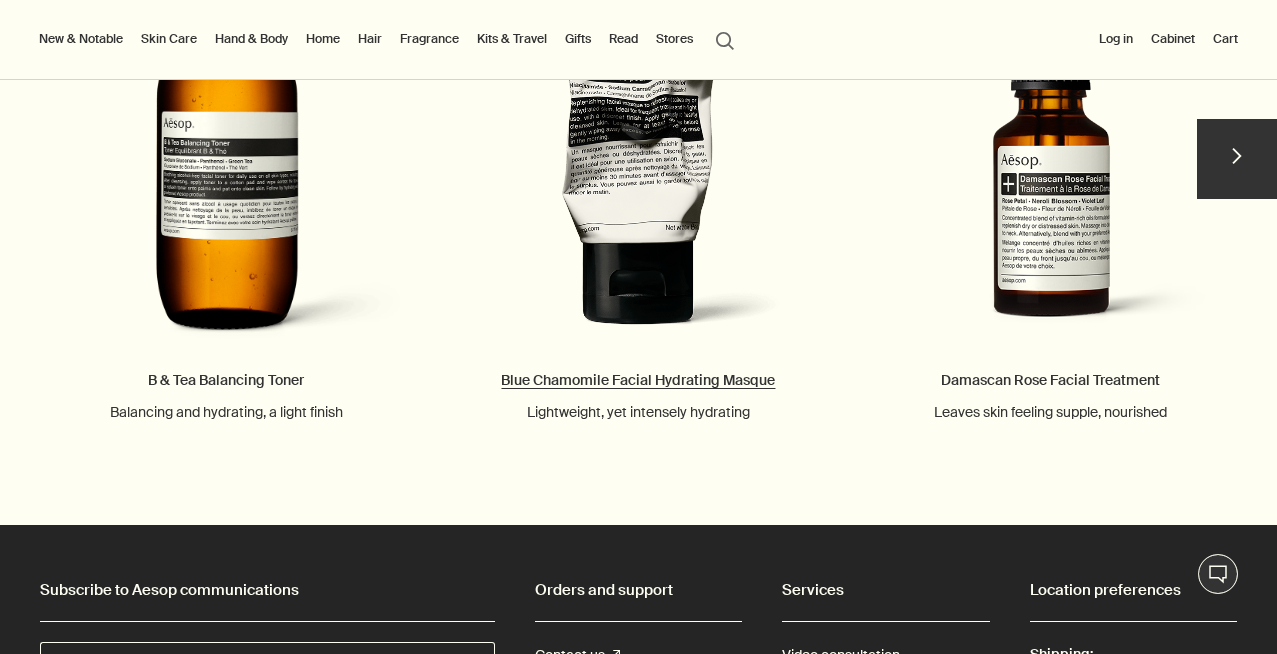 scroll, scrollTop: 1986, scrollLeft: 0, axis: vertical 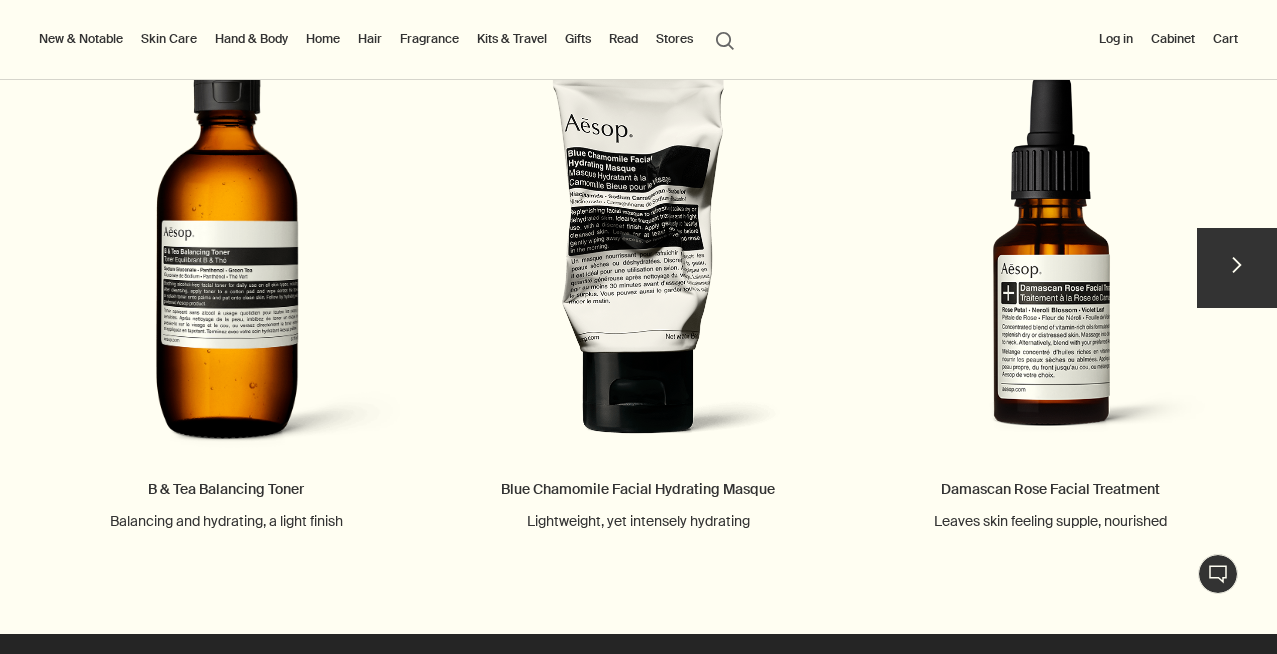 click on "chevron" at bounding box center (1237, 268) 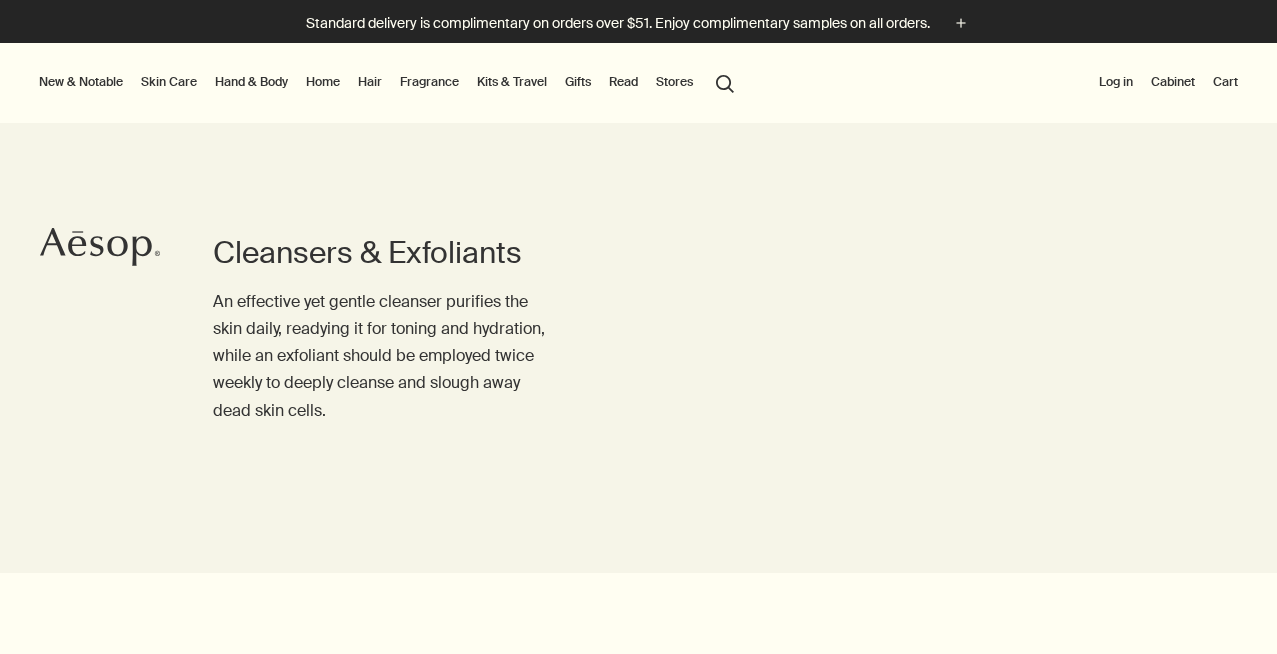scroll, scrollTop: 3300, scrollLeft: 0, axis: vertical 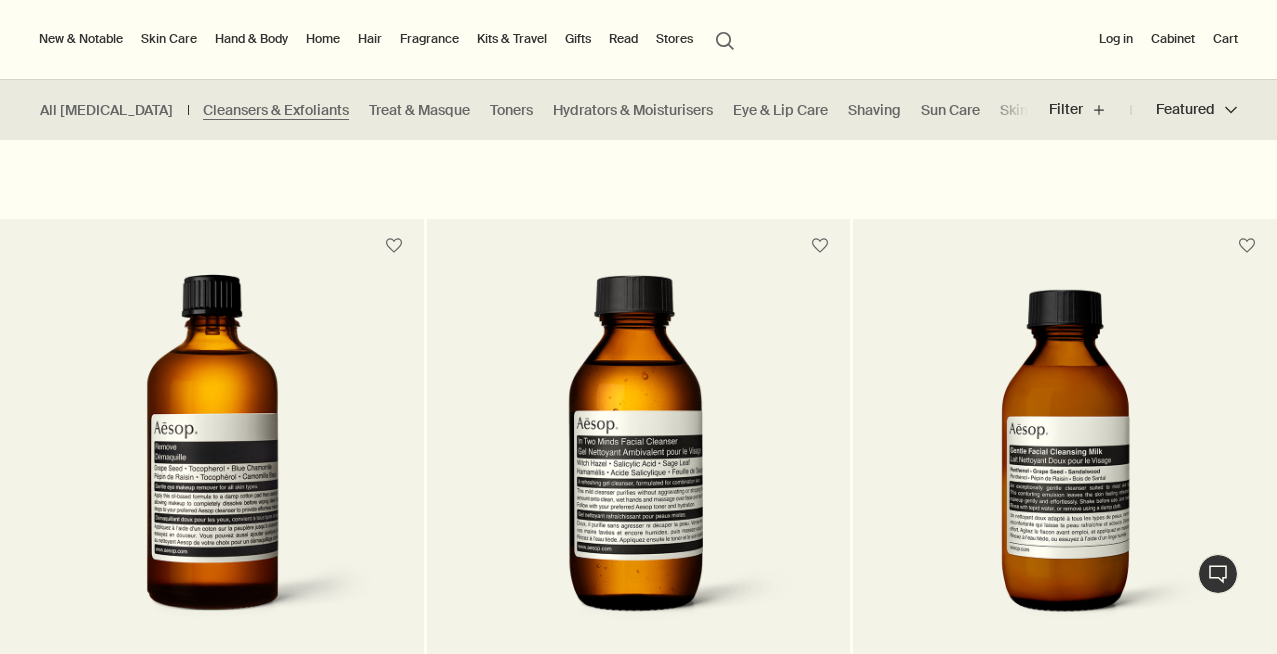 click at bounding box center (1064, 459) 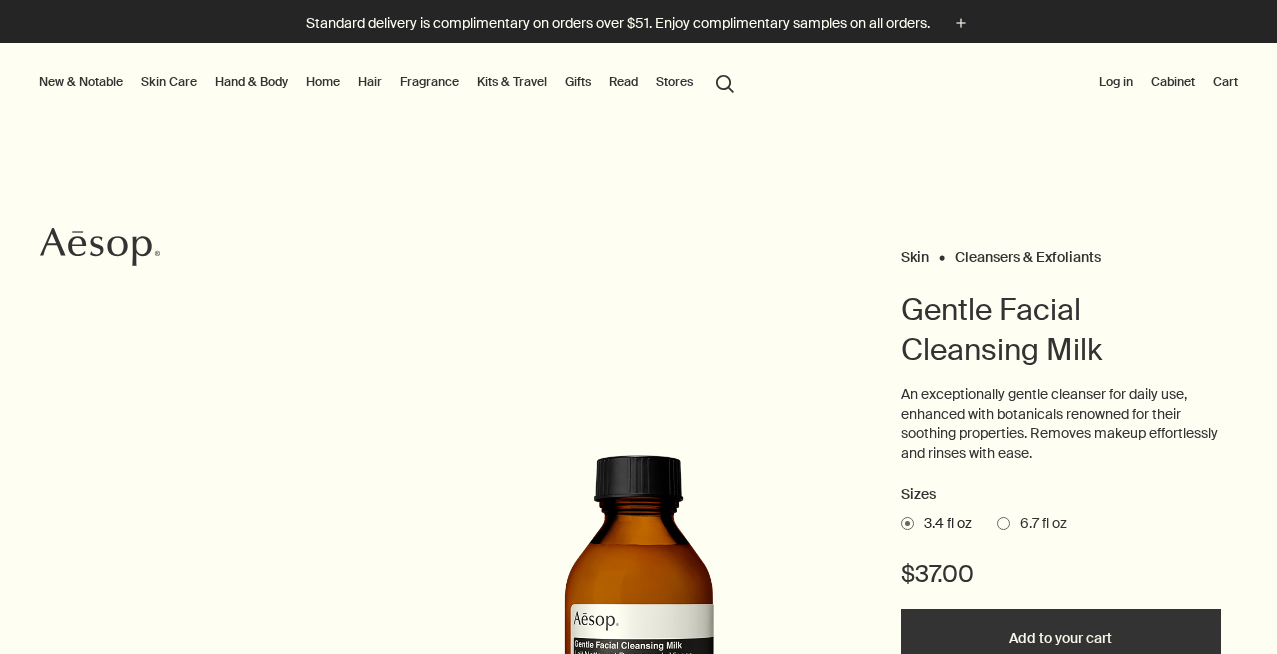 scroll, scrollTop: 0, scrollLeft: 0, axis: both 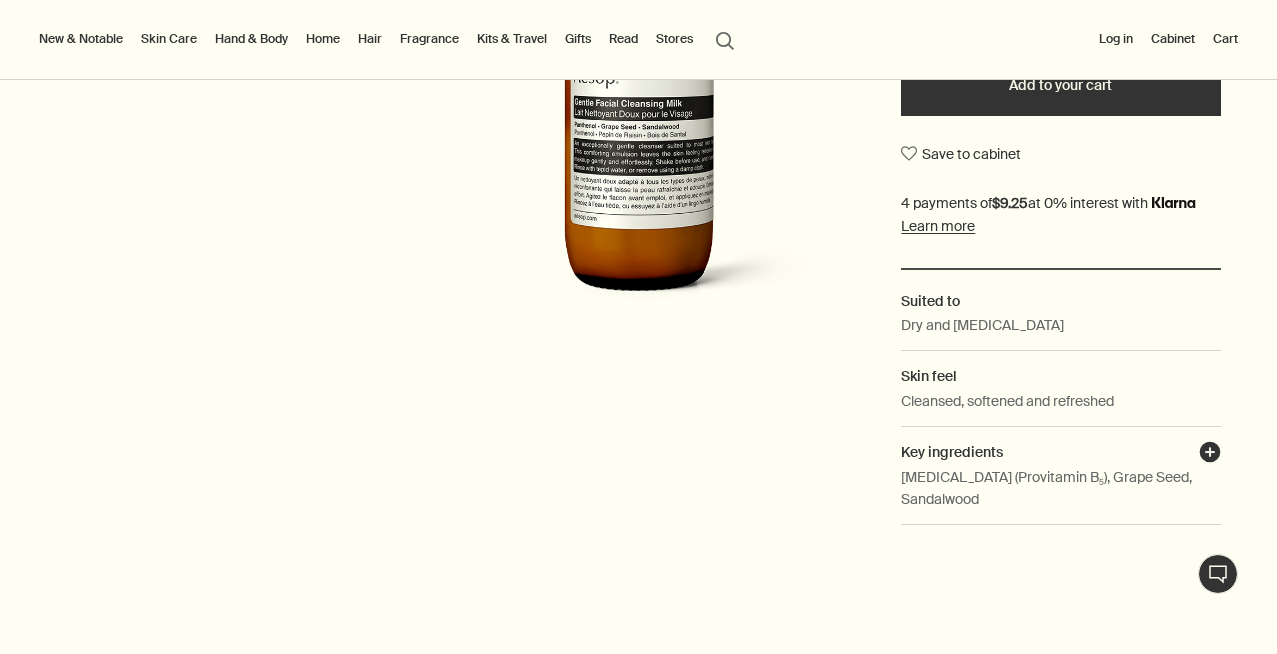 click on "plusAndCloseWithCircle" at bounding box center (1210, 455) 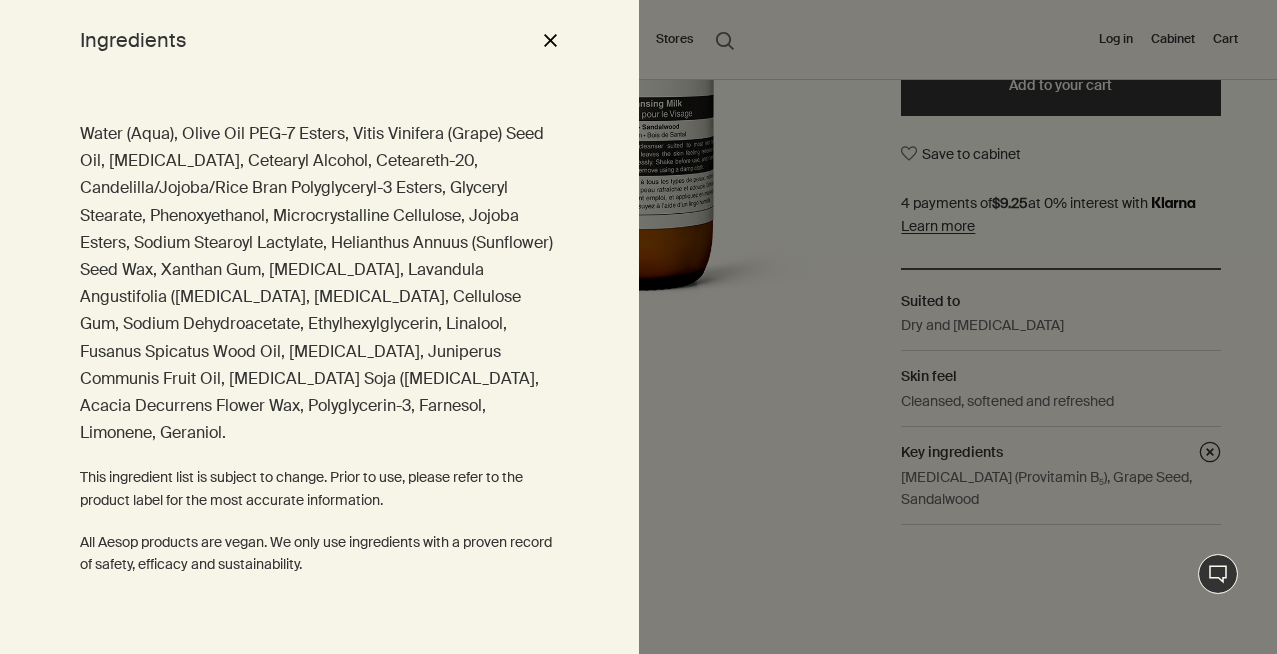 click at bounding box center (638, 327) 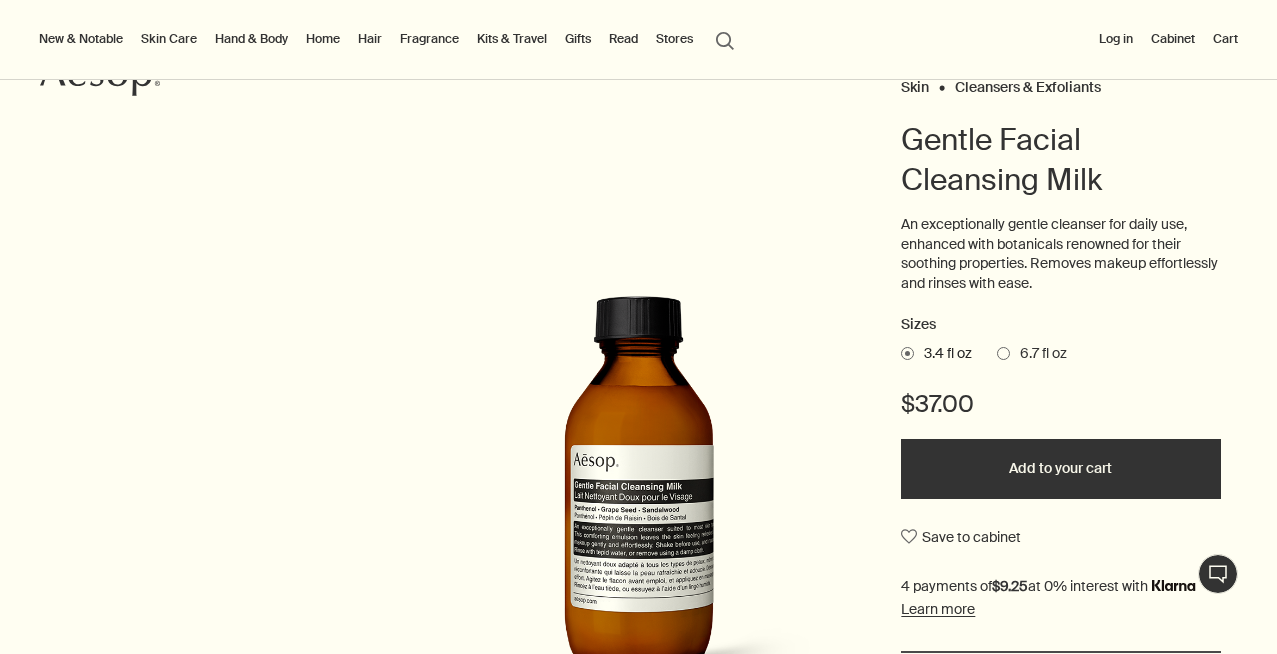 scroll, scrollTop: 125, scrollLeft: 0, axis: vertical 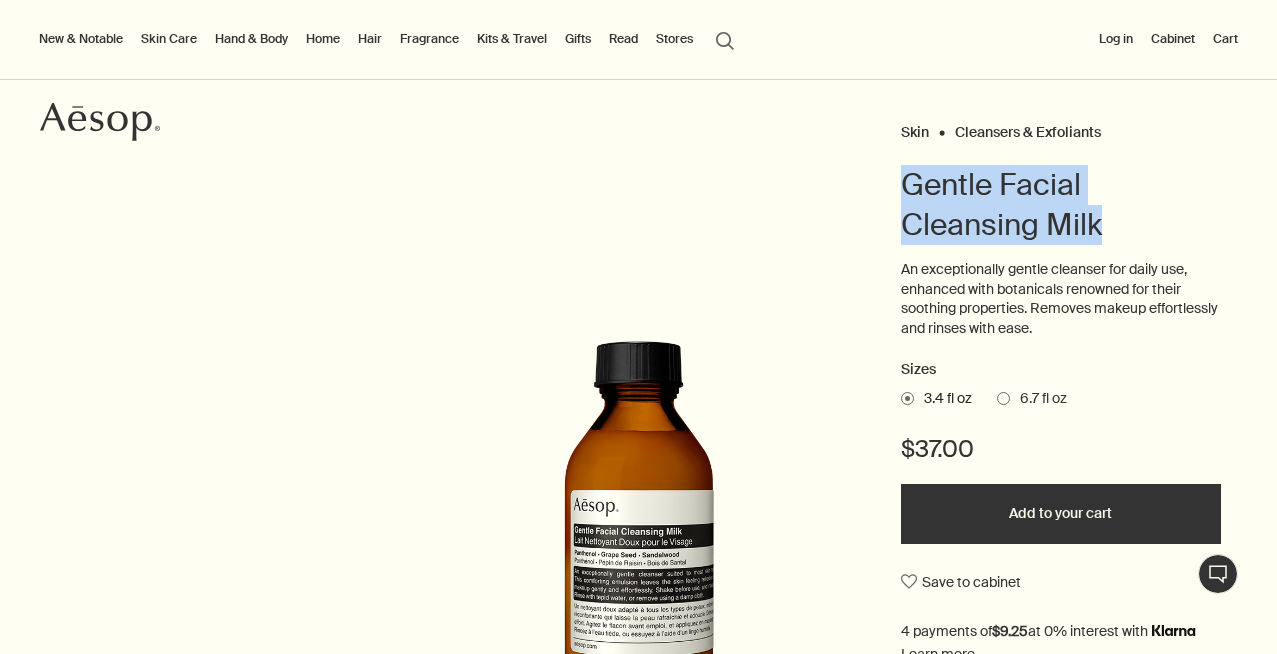 drag, startPoint x: 1100, startPoint y: 224, endPoint x: 842, endPoint y: 168, distance: 264.00757 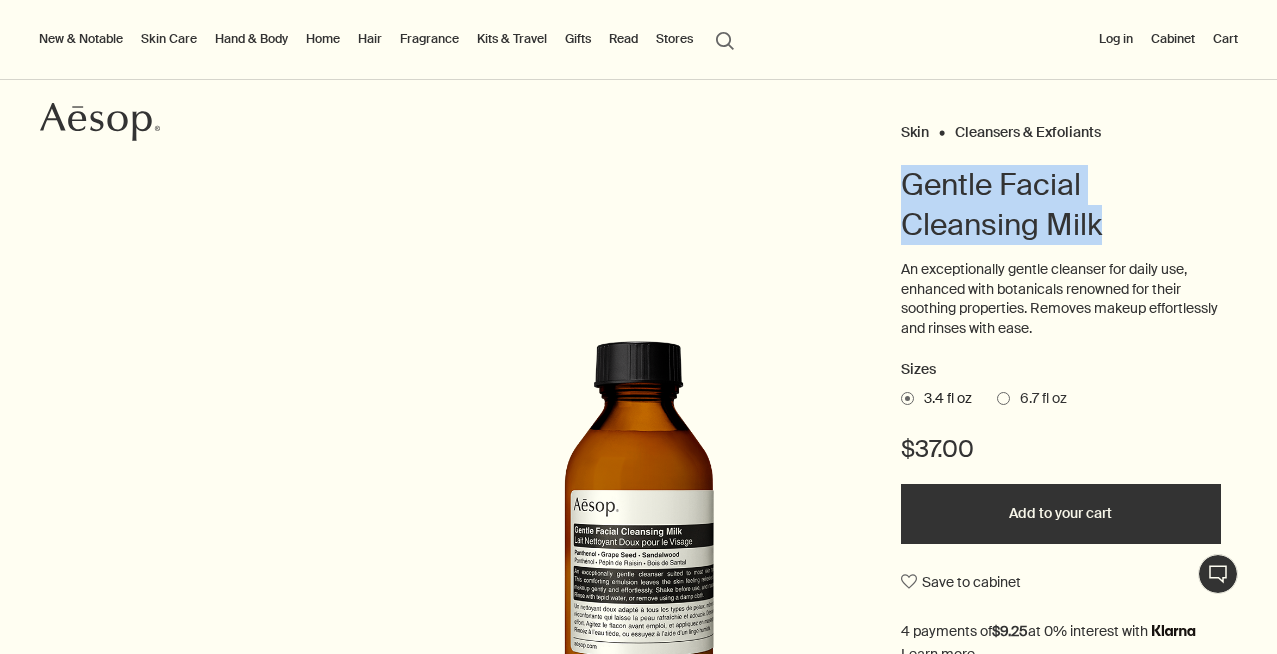 copy on "Gentle Facial Cleansing Milk" 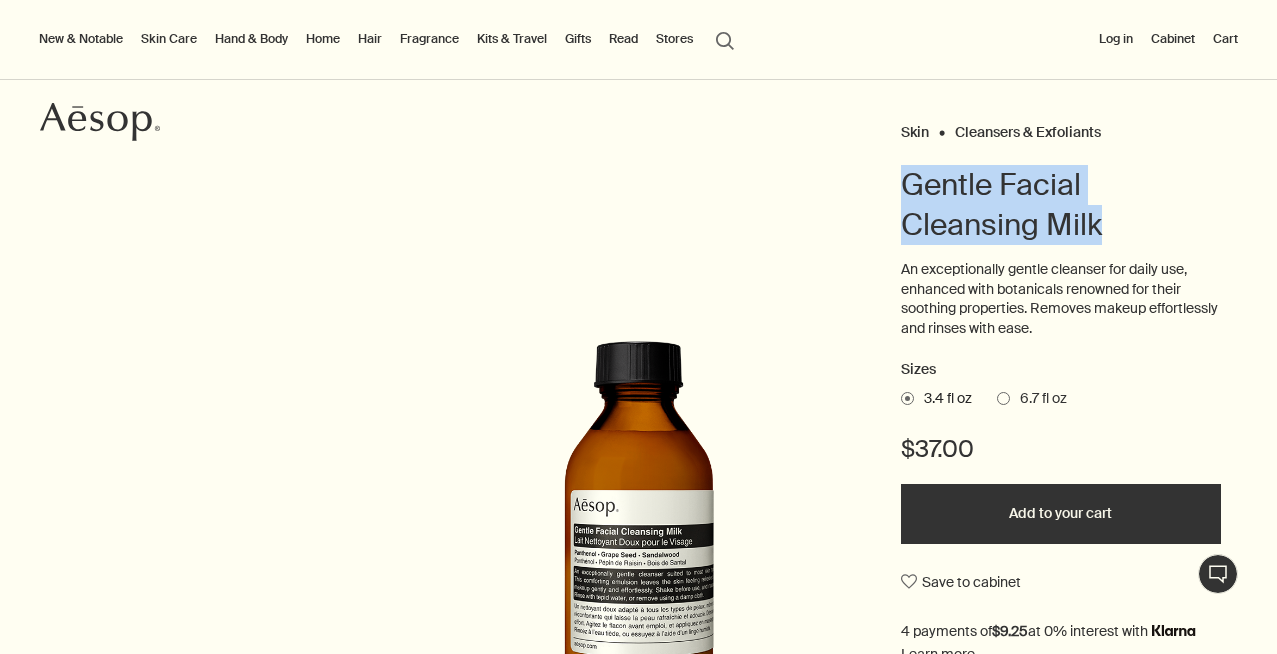 click on "Skin Care" at bounding box center (169, 39) 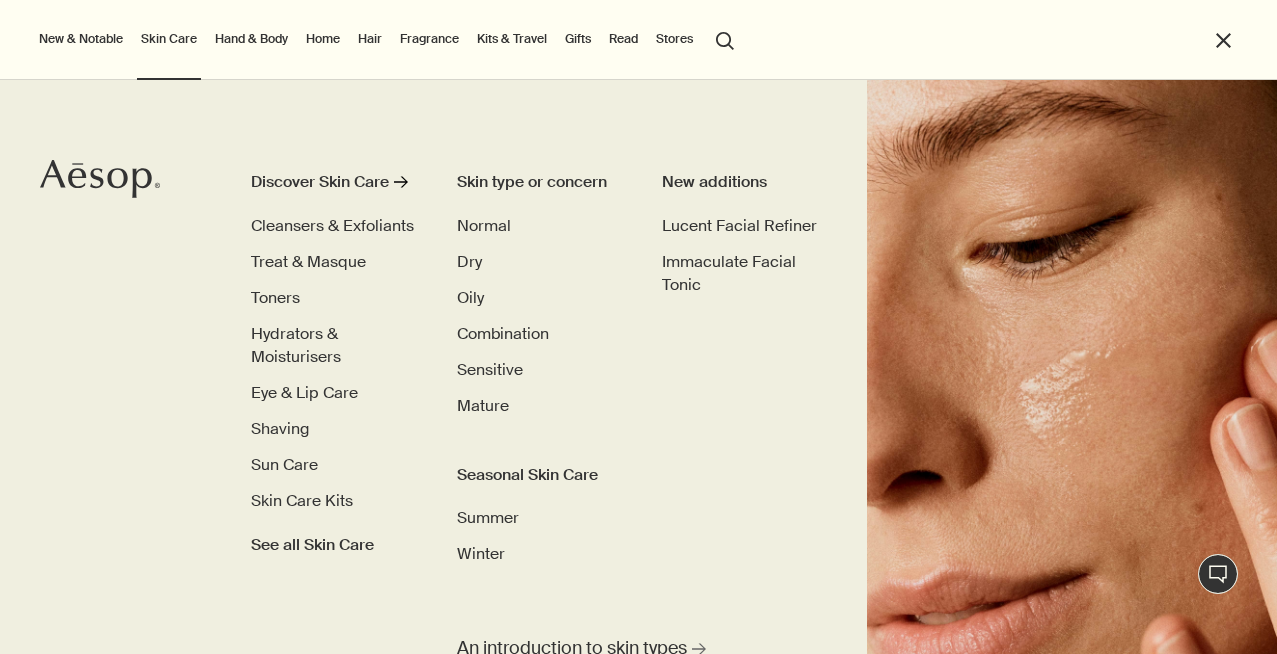 click on "Discover Skin Care   rightArrow Cleansers & Exfoliants Treat & Masque Toners Hydrators & Moisturisers Eye & Lip Care Shaving Sun Care Skin Care Kits See all Skin Care" at bounding box center (335, 363) 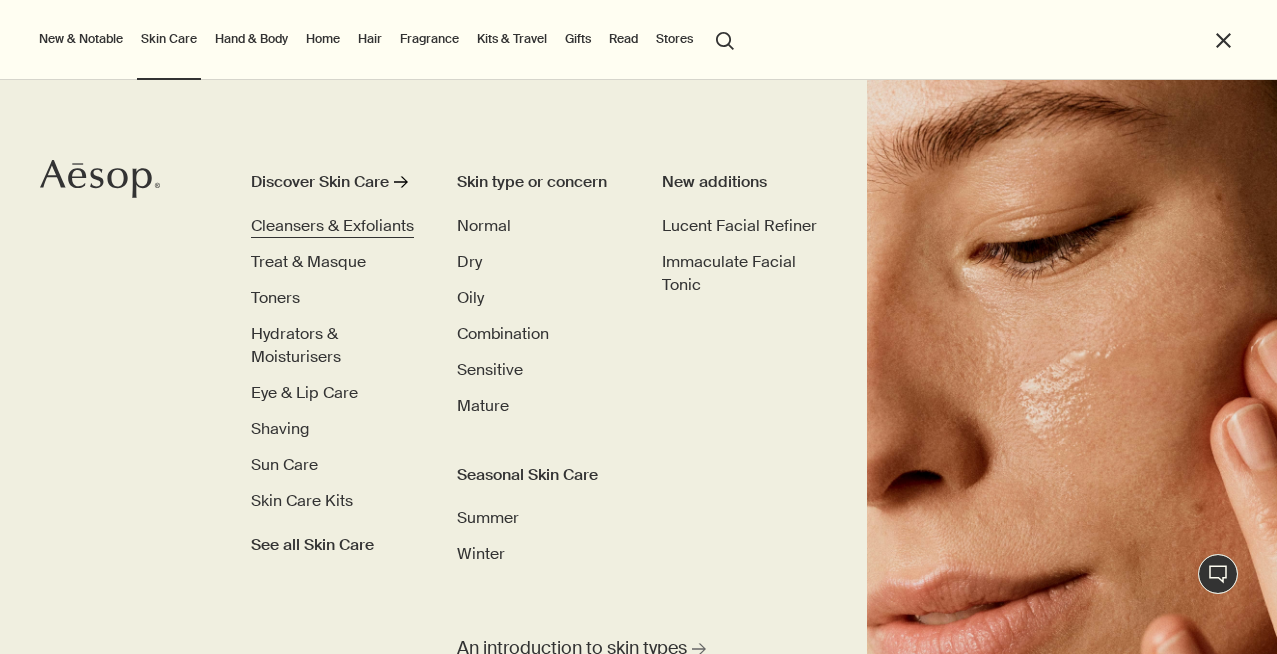 click on "Cleansers & Exfoliants" at bounding box center (332, 225) 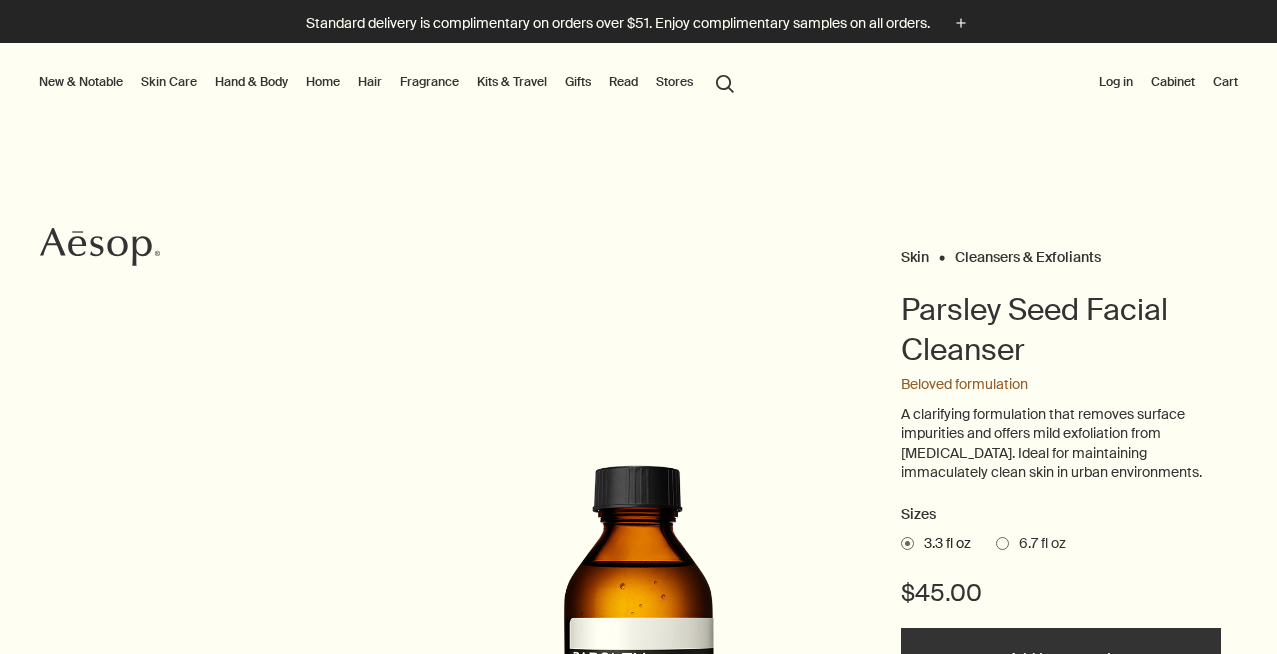scroll, scrollTop: 0, scrollLeft: 0, axis: both 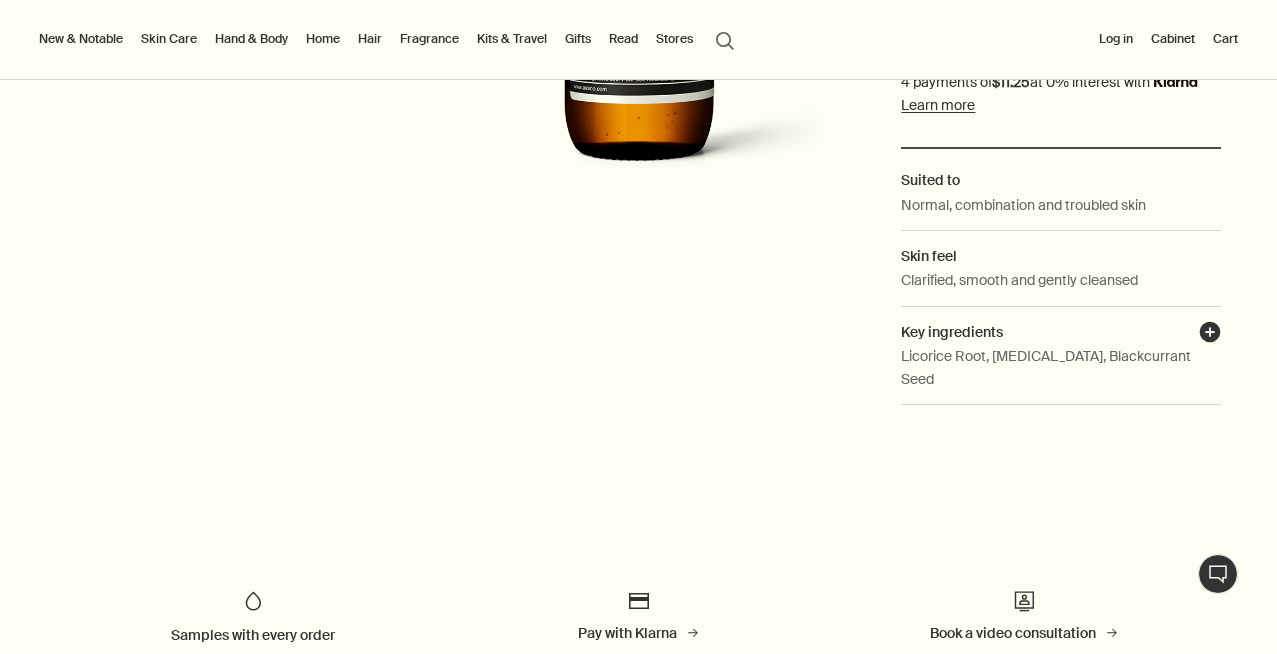 click on "plusAndCloseWithCircle" at bounding box center (1210, 335) 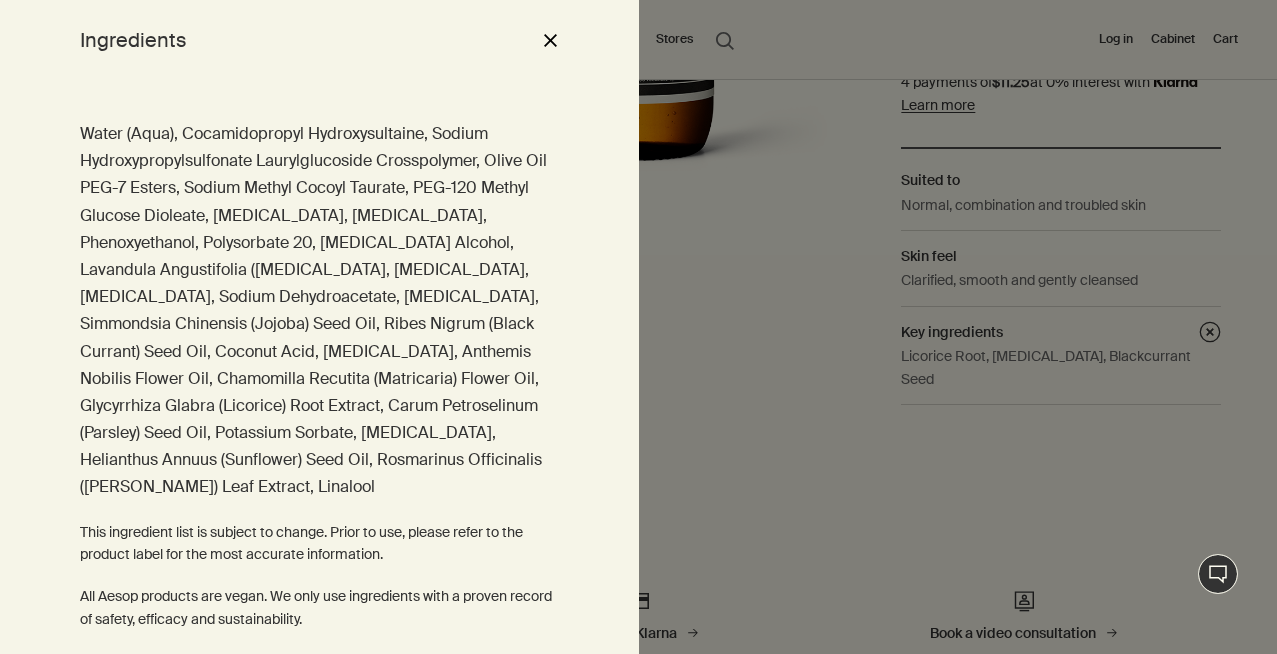 click at bounding box center [638, 327] 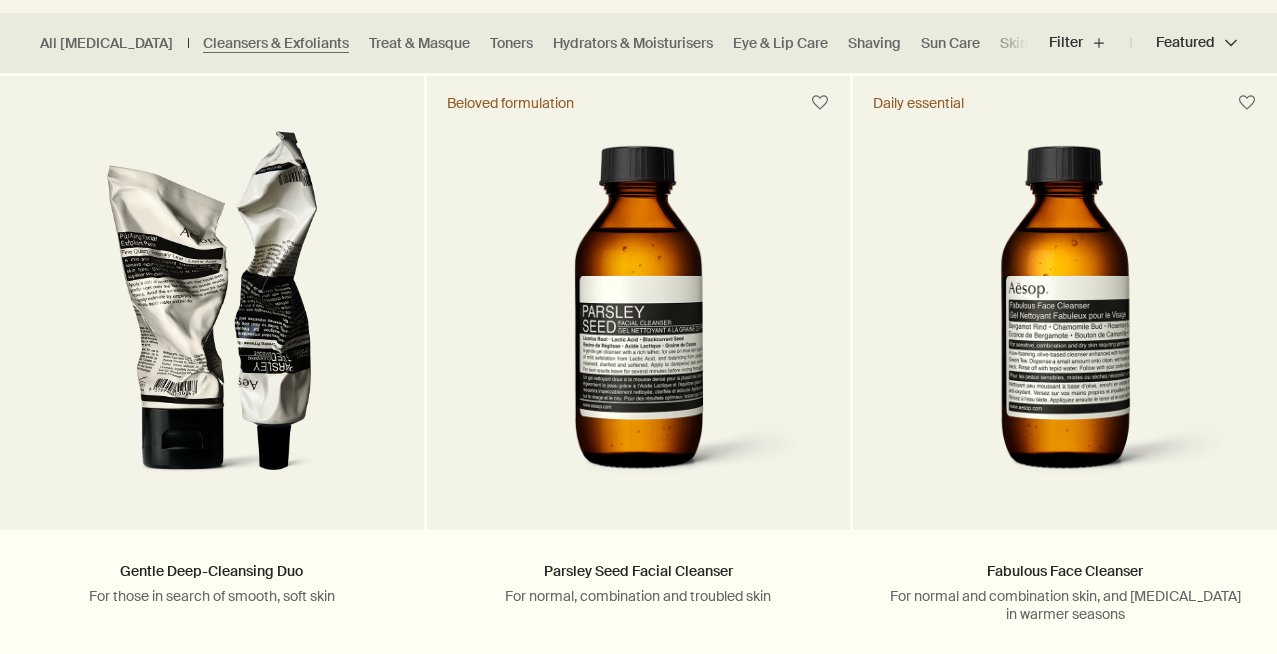 scroll, scrollTop: 560, scrollLeft: 0, axis: vertical 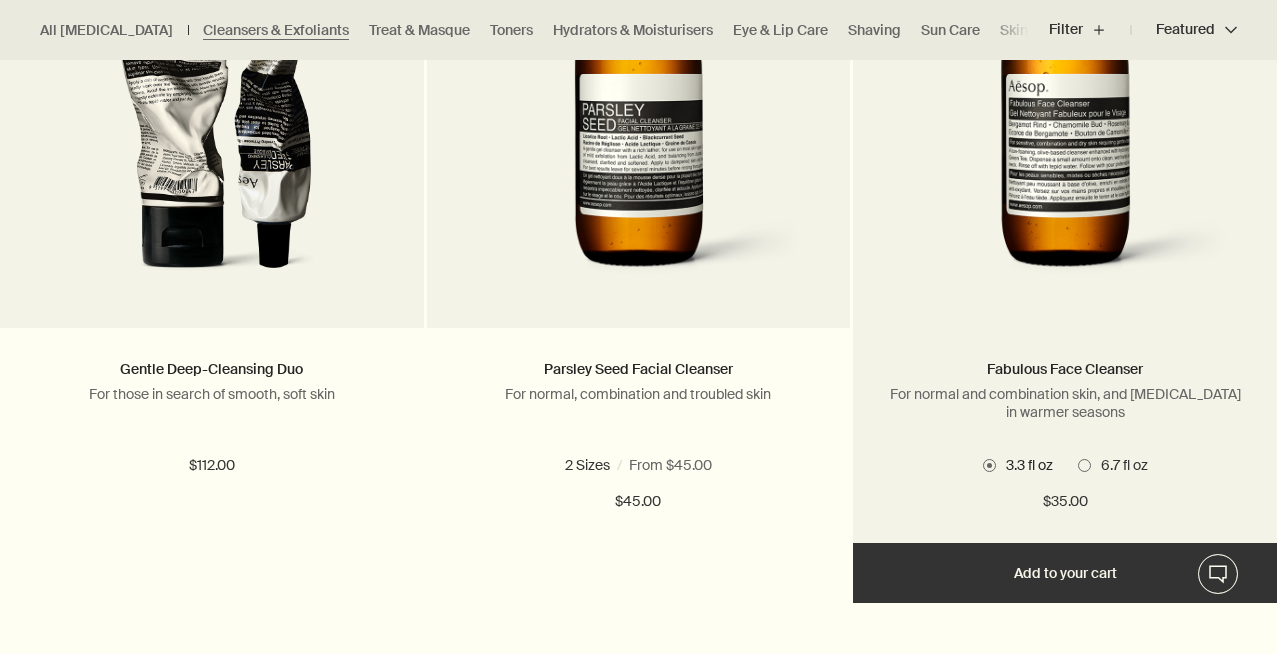 click at bounding box center [1064, 113] 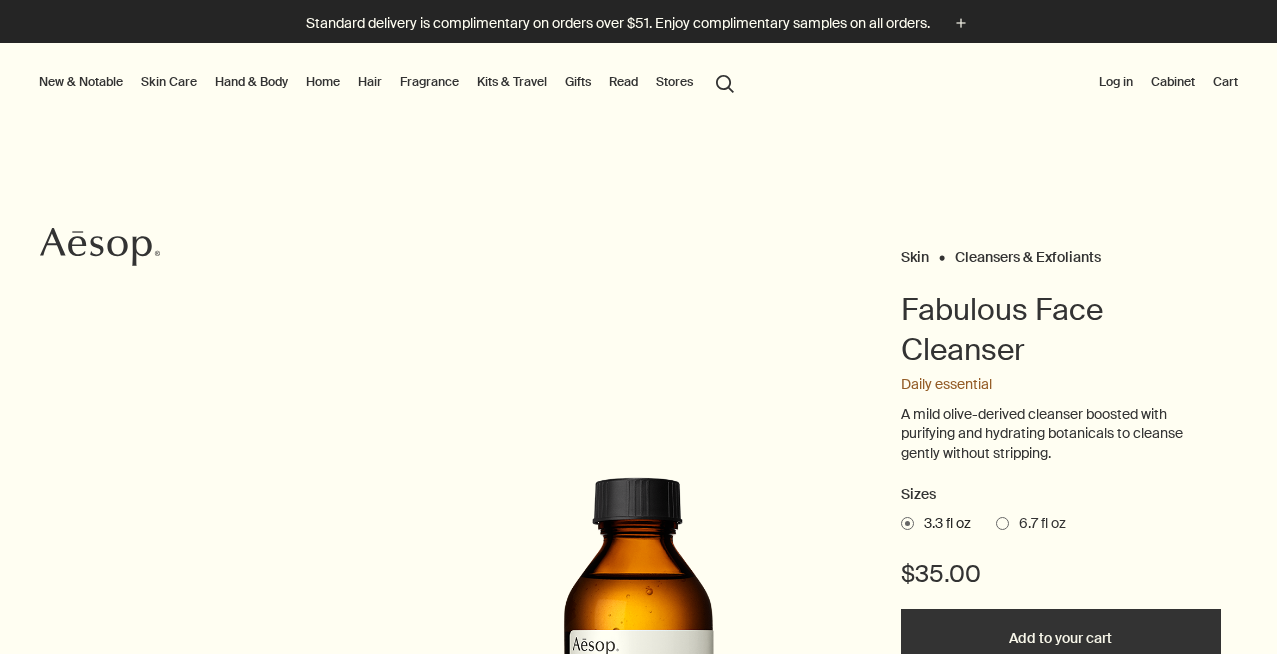 scroll, scrollTop: 0, scrollLeft: 0, axis: both 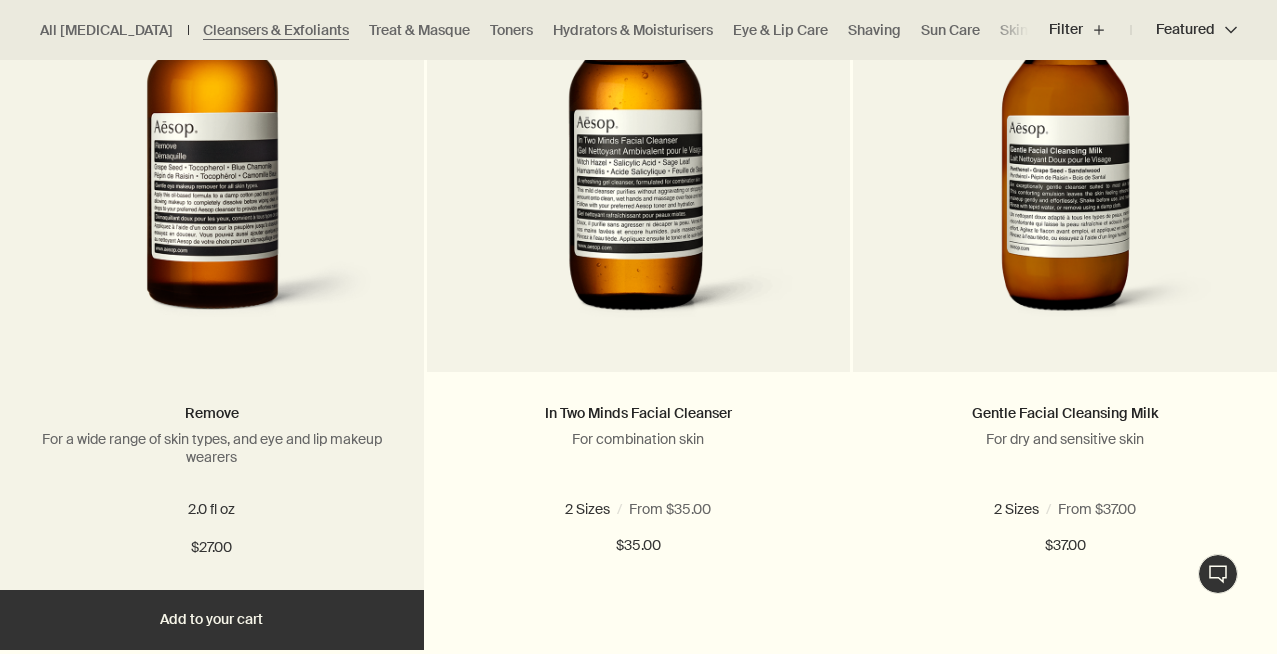 click at bounding box center (211, 158) 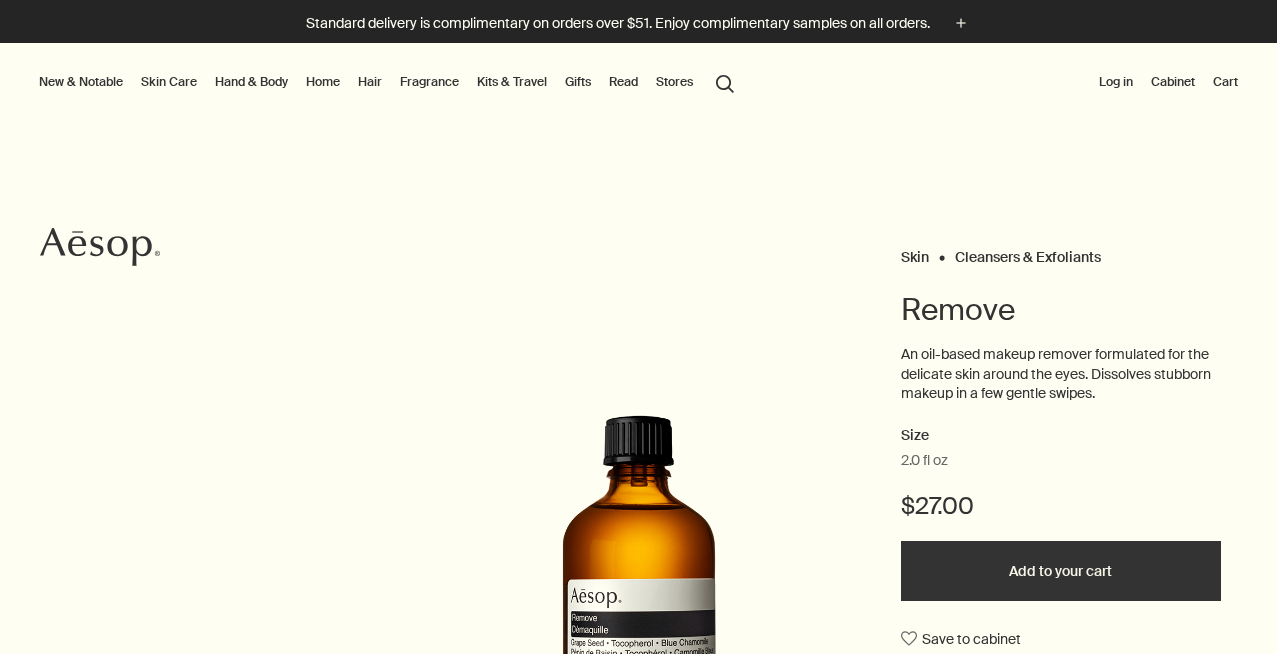 scroll, scrollTop: 0, scrollLeft: 0, axis: both 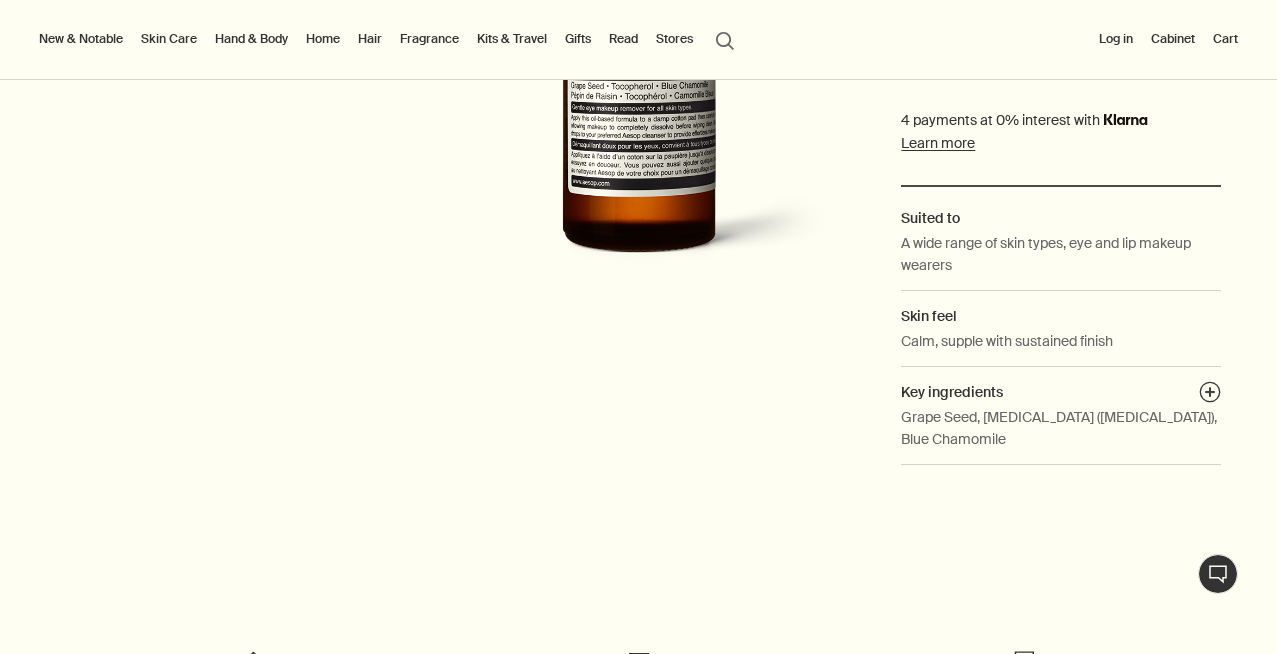 click on "Skin Cleansers & Exfoliants Remove An oil-based makeup remover formulated for the delicate skin around the eyes. Dissolves stubborn makeup in a few gentle swipes.  Size 2.0 fl oz $27.00   Add to your cart Save to cabinet Suited to A wide range of skin types, eye and lip makeup wearers Skin feel Calm, supple with sustained finish Key ingredients plusAndCloseWithCircle Grape Seed, Tocopherol (Vitamin E), Blue Chamomile" at bounding box center [638, 77] 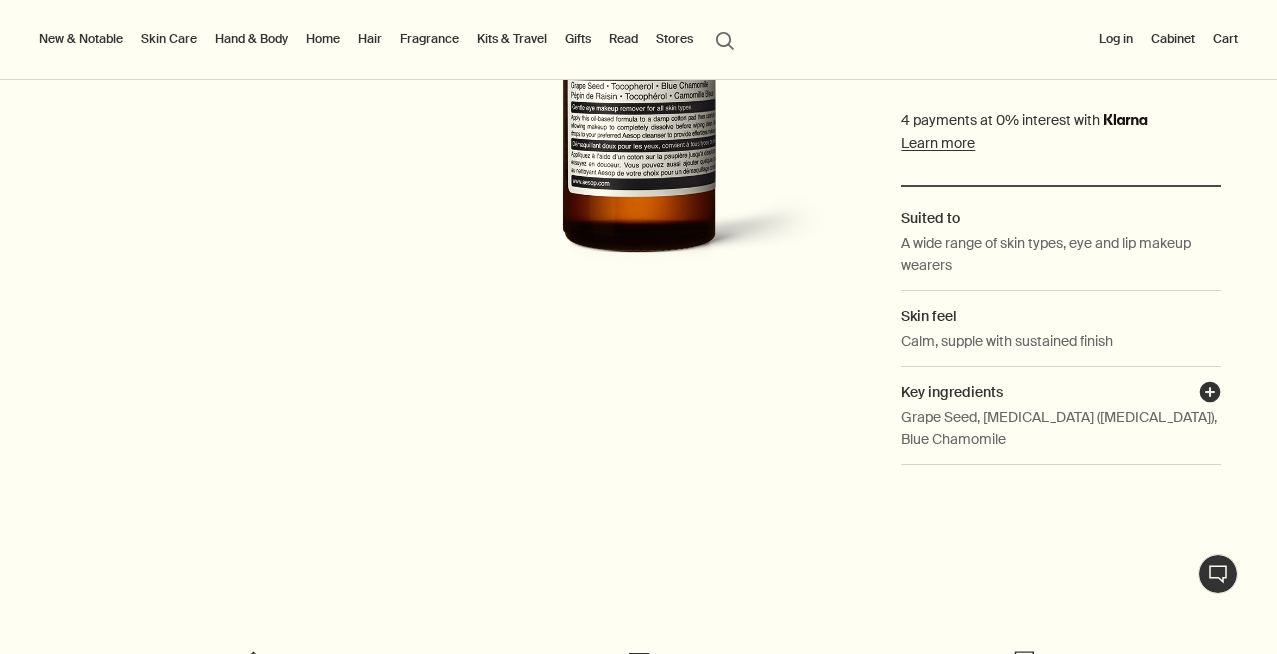 click on "plusAndCloseWithCircle" at bounding box center [1210, 395] 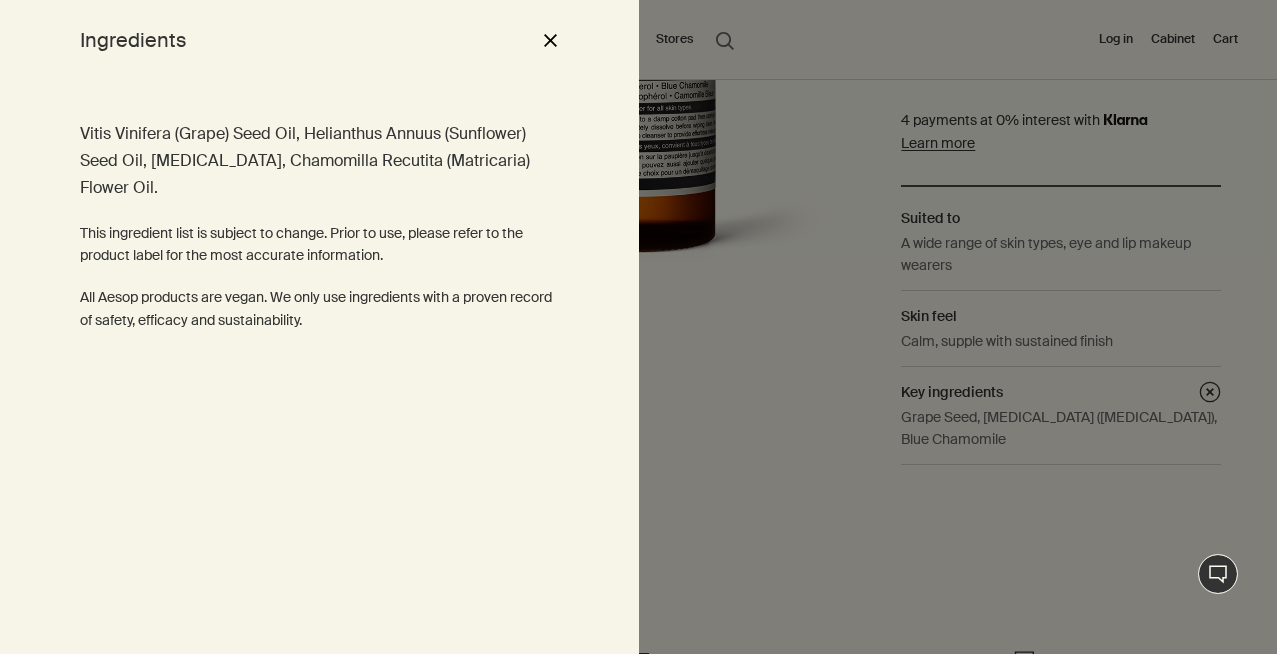 click at bounding box center [638, 327] 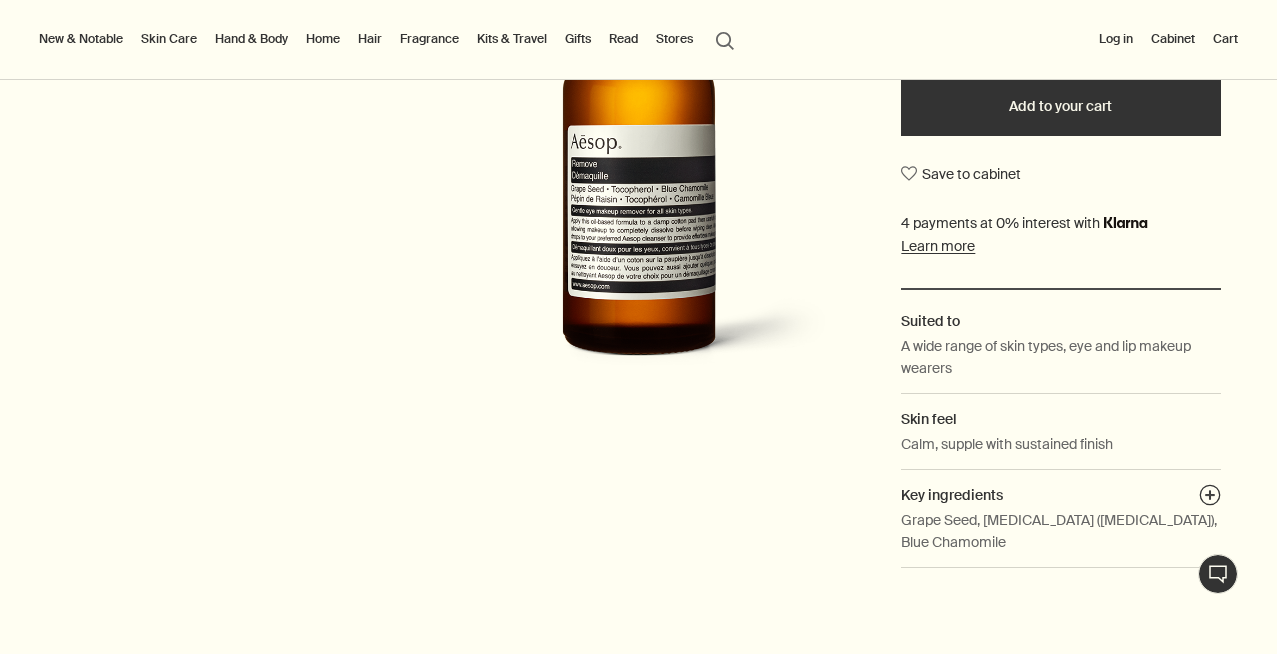 scroll, scrollTop: 343, scrollLeft: 0, axis: vertical 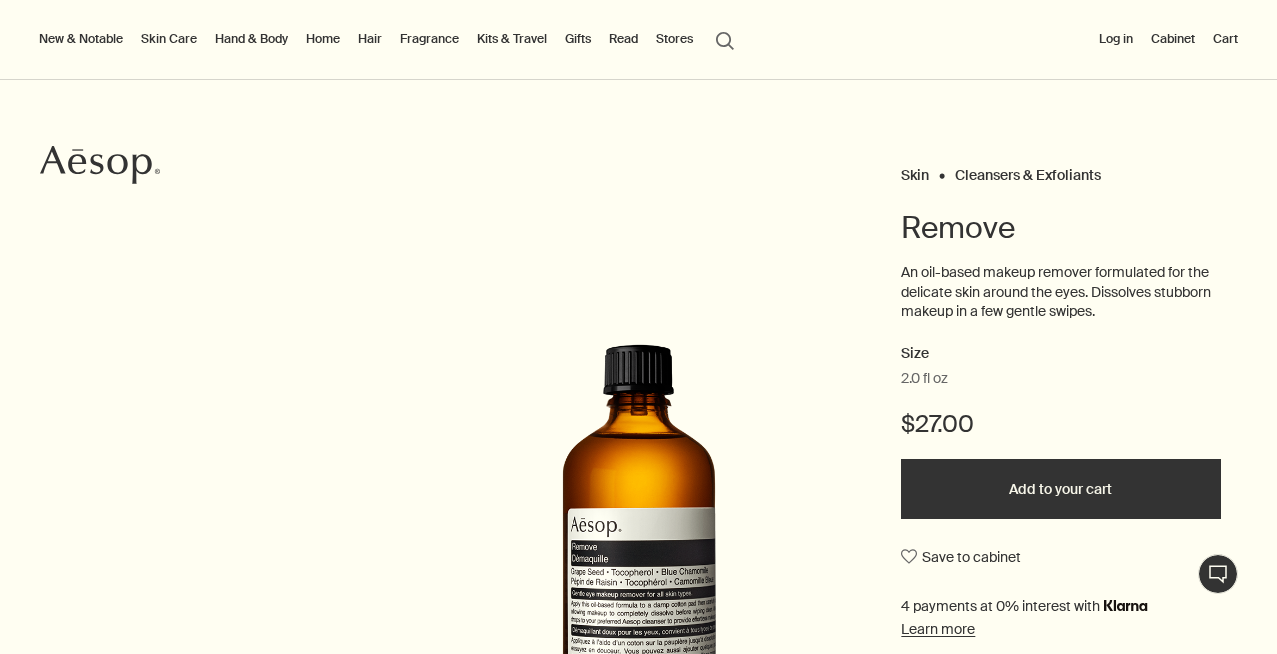click on "Skin Care" at bounding box center [169, 39] 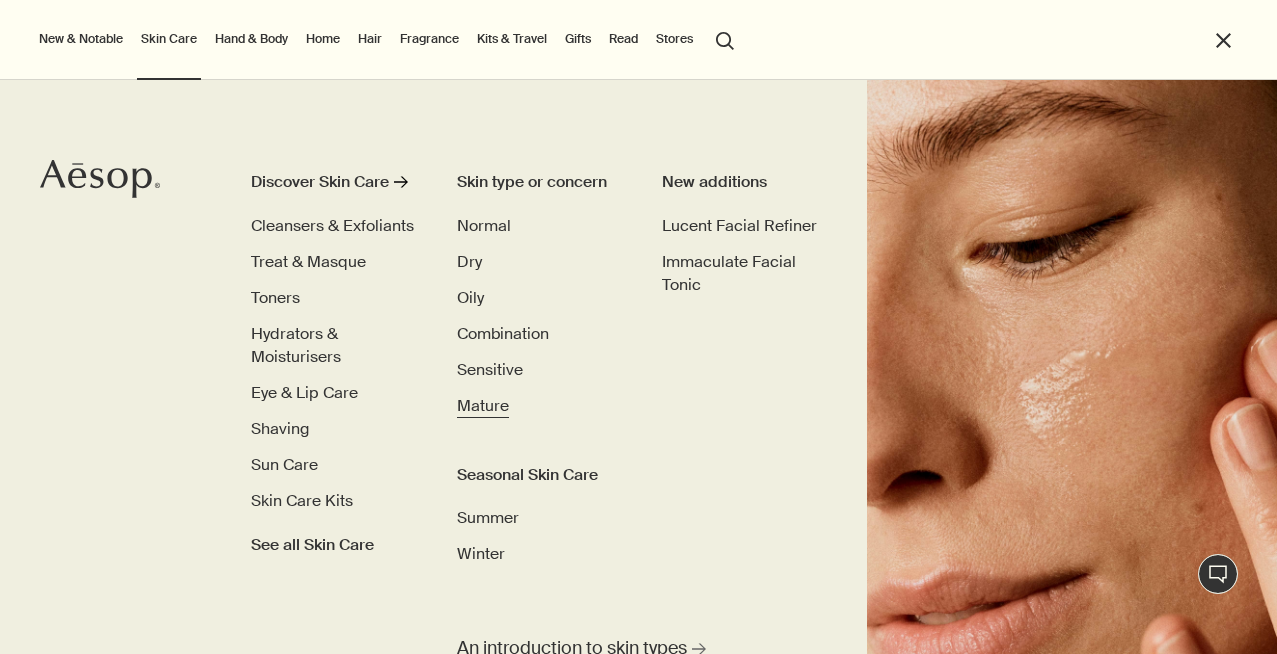 click on "Mature" at bounding box center (483, 405) 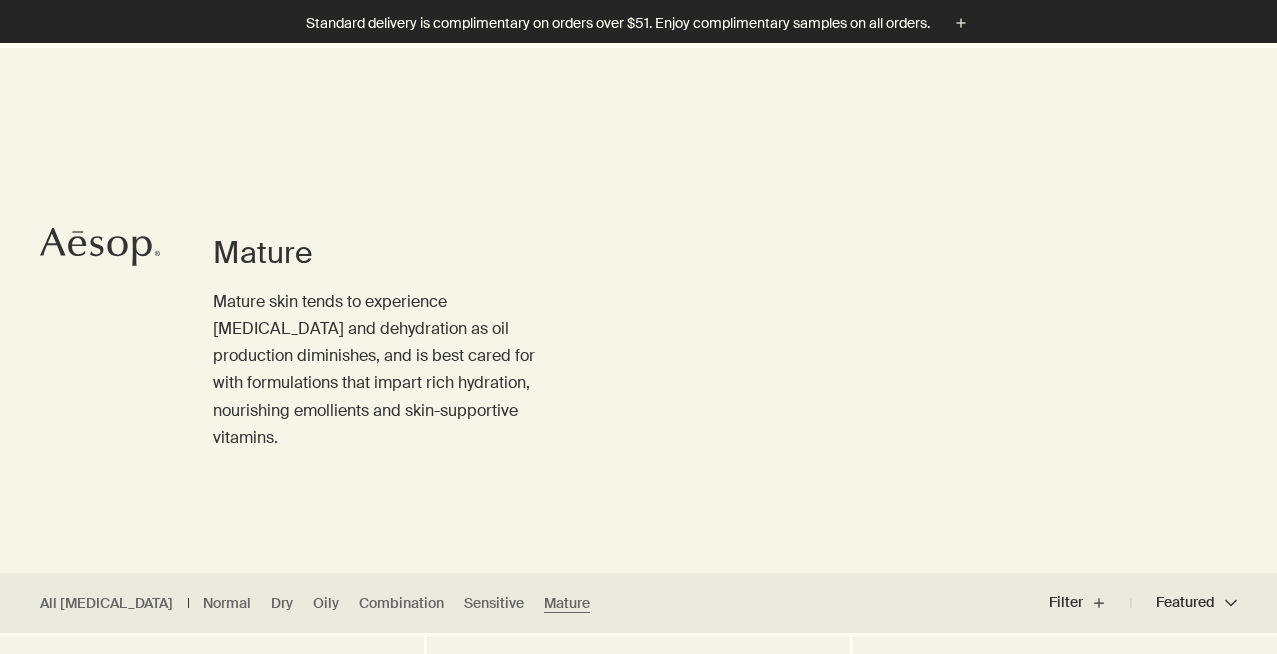 scroll, scrollTop: 262, scrollLeft: 0, axis: vertical 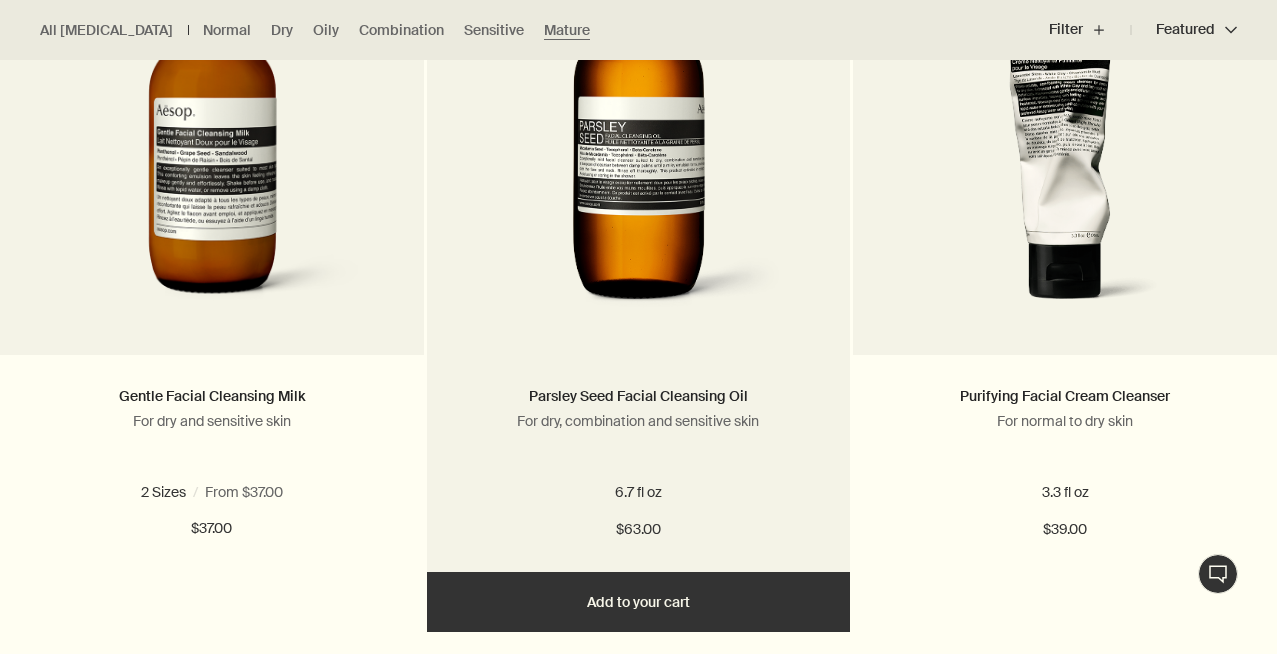 click at bounding box center [638, 140] 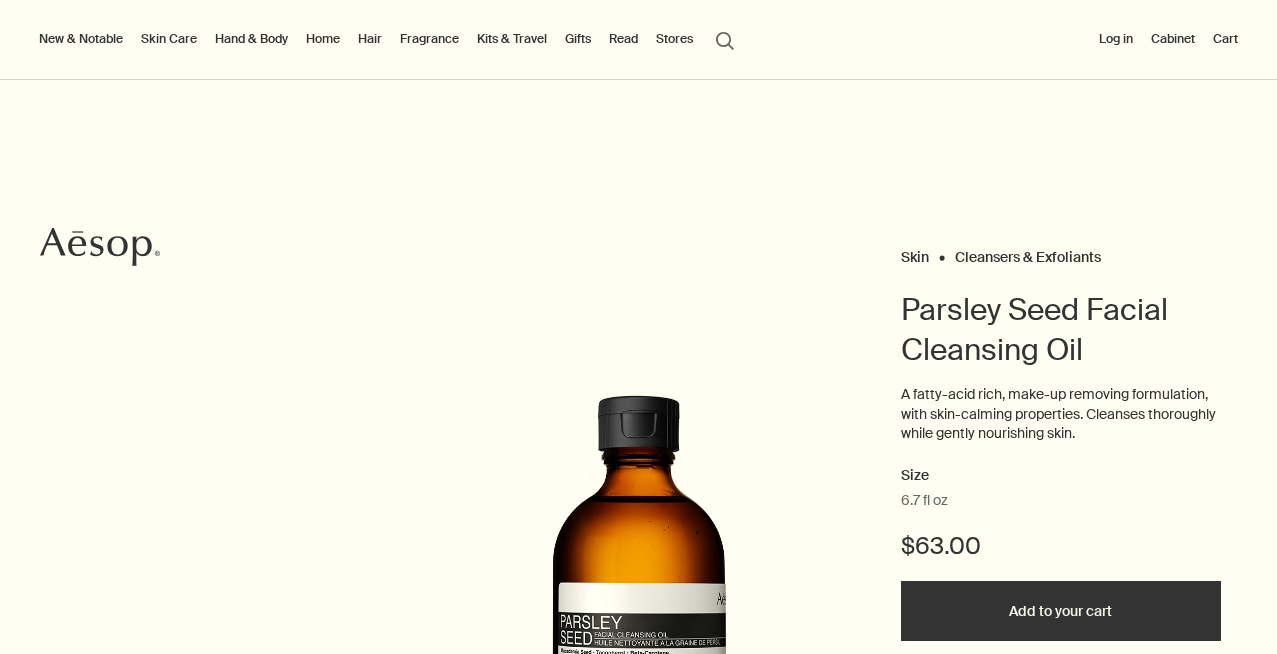 scroll, scrollTop: 0, scrollLeft: 0, axis: both 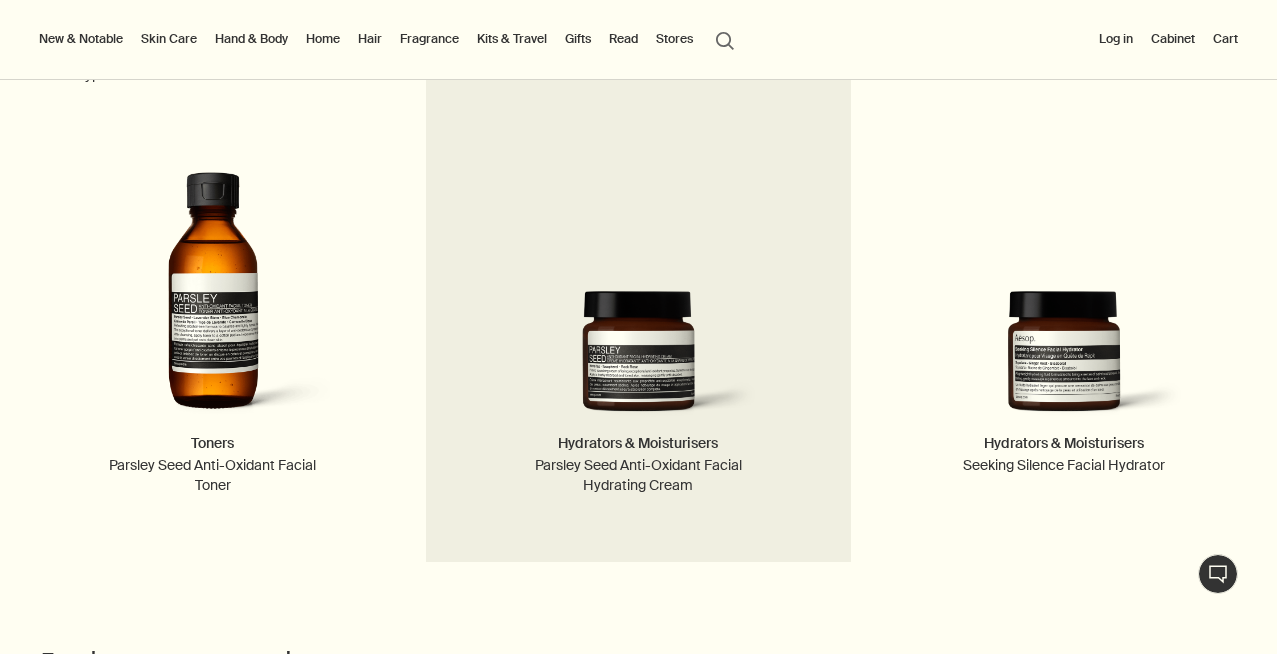 click at bounding box center [639, 302] 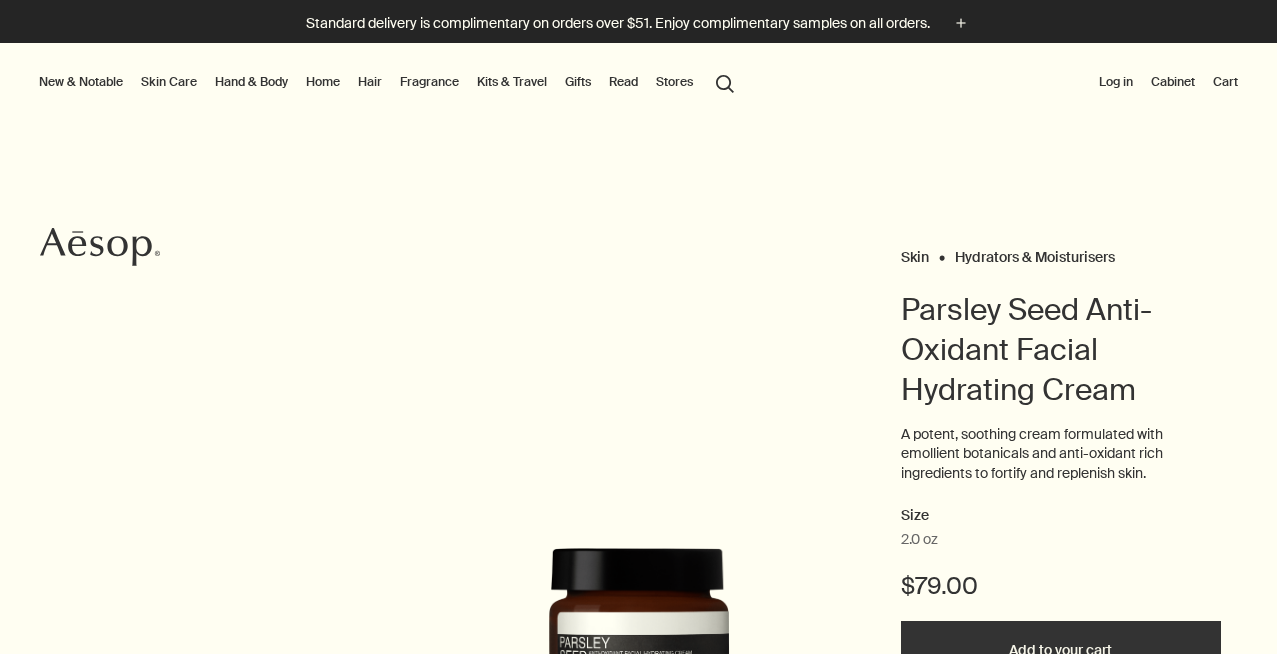 scroll, scrollTop: 0, scrollLeft: 0, axis: both 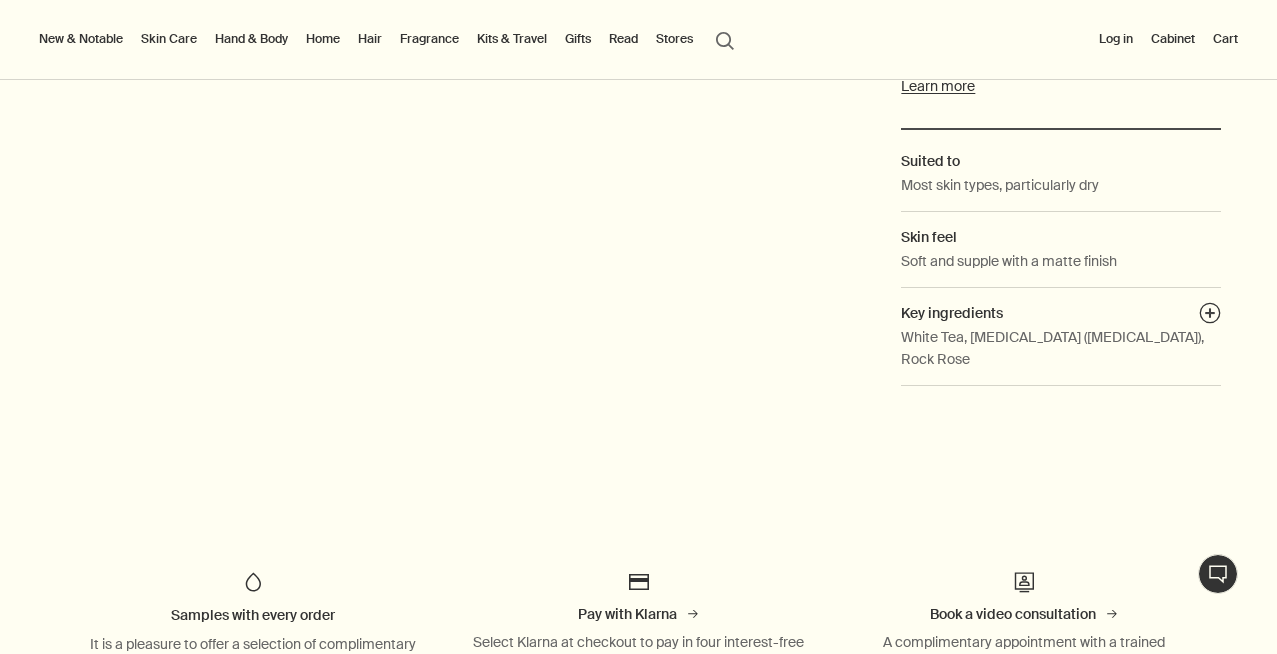 click on "White Tea, Tocopherol (Vitamin E), Rock Rose" at bounding box center [1060, 356] 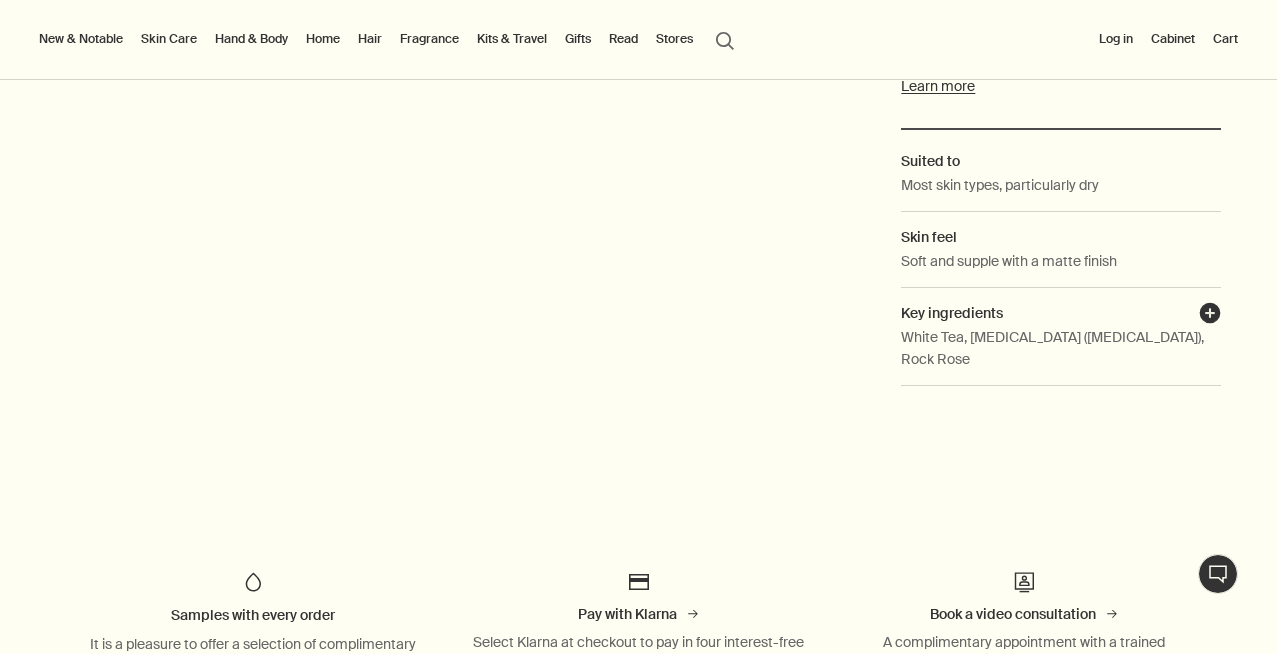 click on "plusAndCloseWithCircle" at bounding box center (1210, 316) 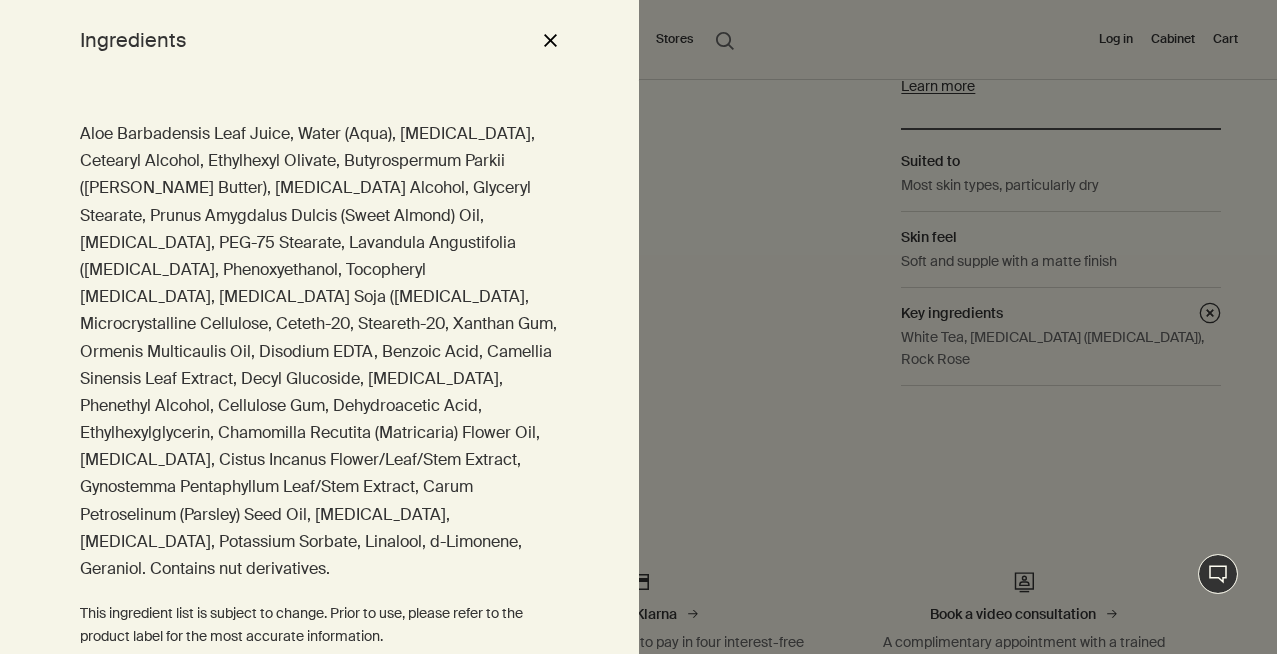 click at bounding box center [638, 327] 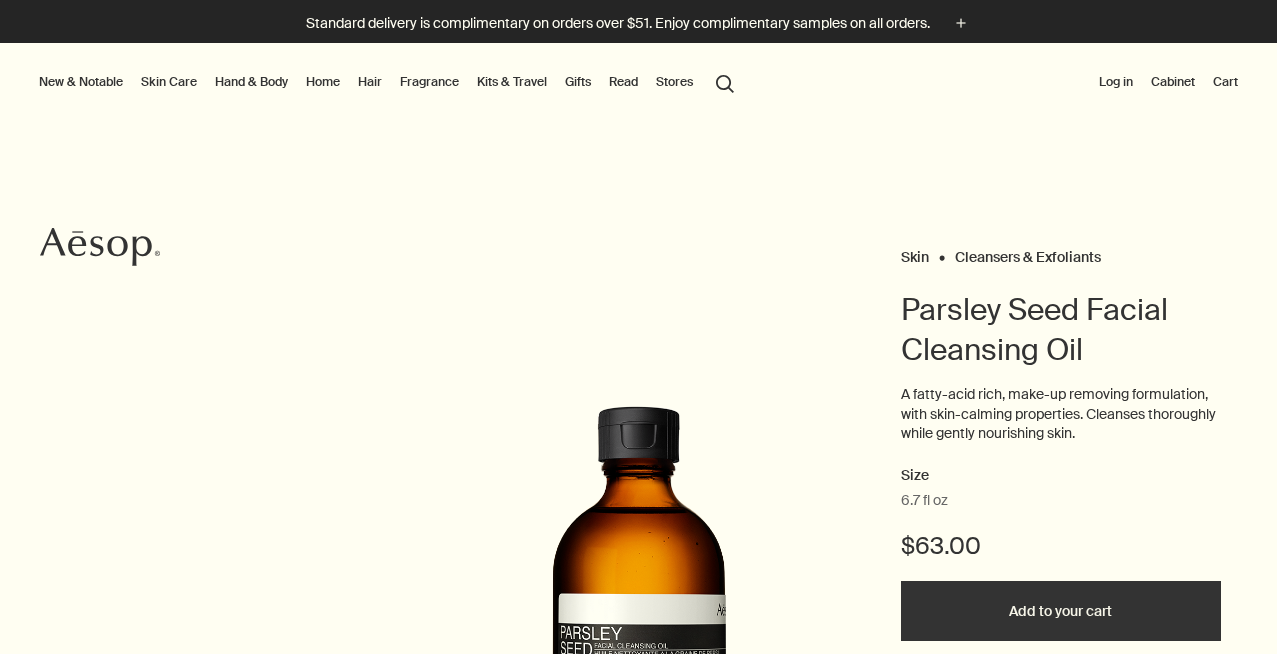scroll, scrollTop: 0, scrollLeft: 0, axis: both 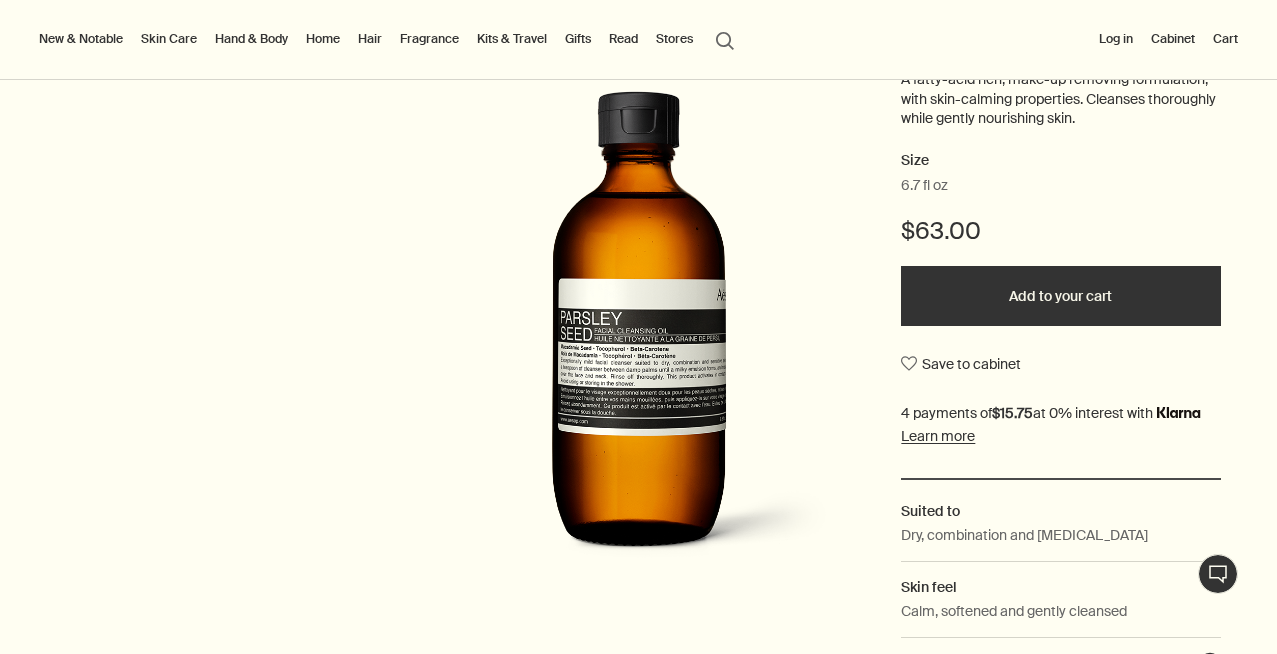 click on "Home" at bounding box center [323, 39] 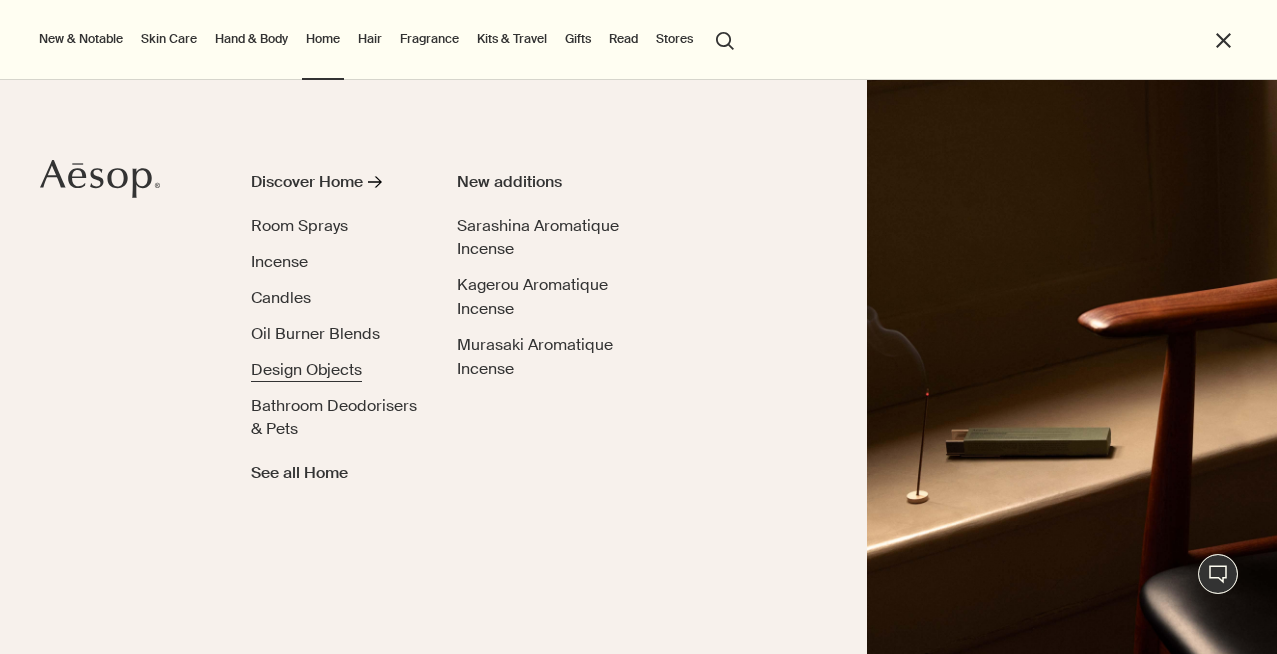click on "Design Objects" at bounding box center (306, 369) 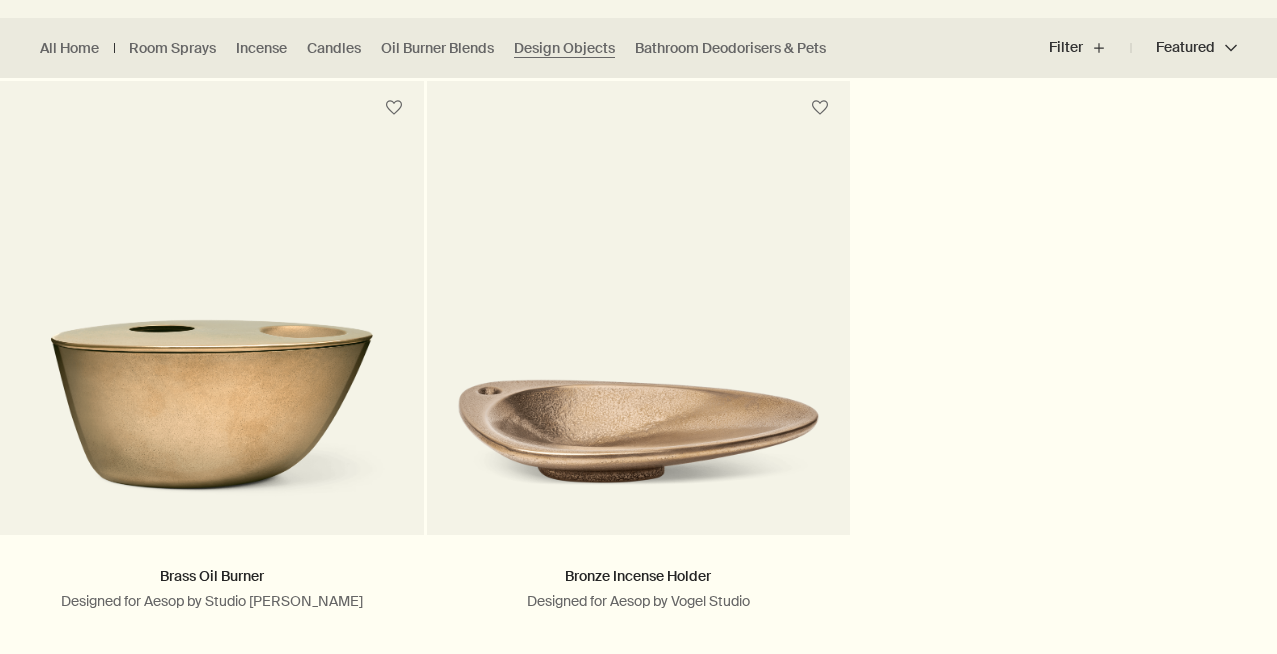 scroll, scrollTop: 630, scrollLeft: 0, axis: vertical 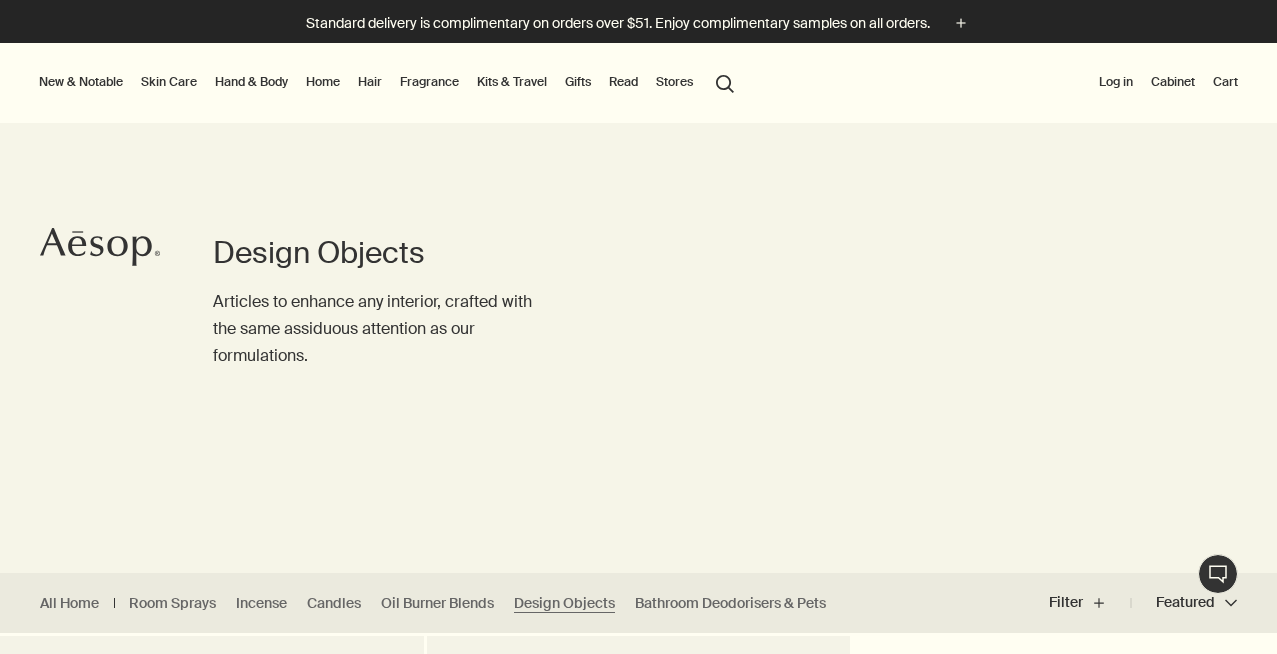 click on "Hair" at bounding box center [370, 82] 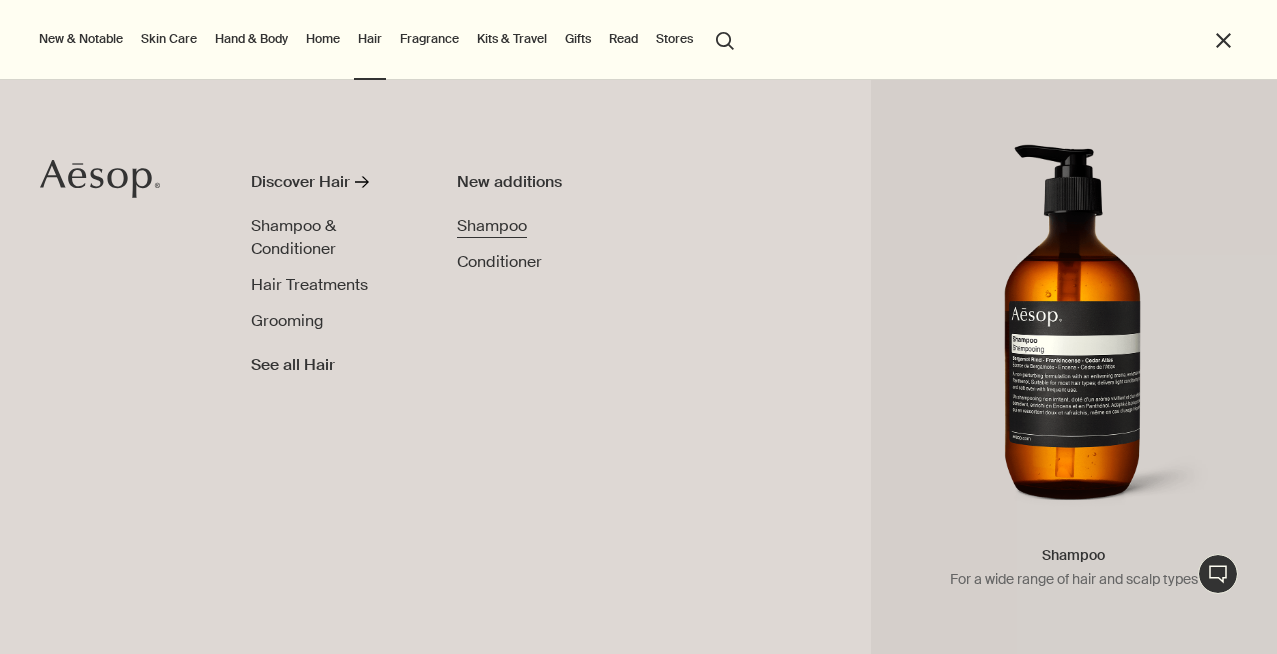 click on "Shampoo" at bounding box center [492, 225] 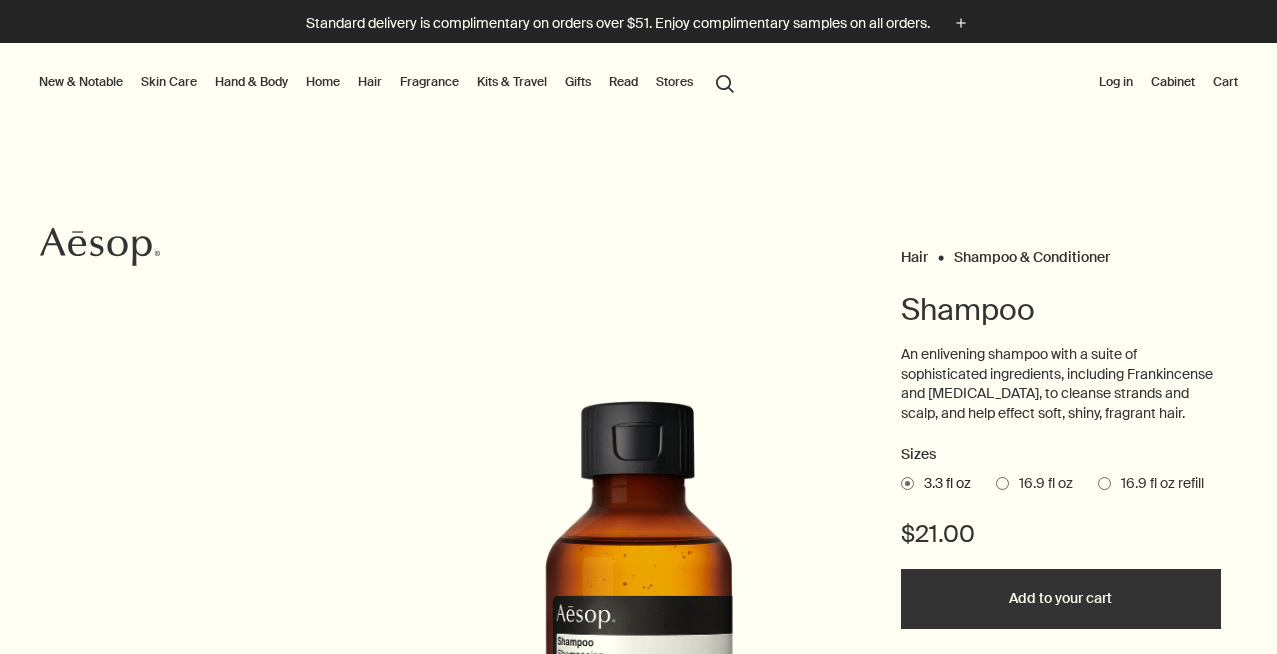 scroll, scrollTop: 0, scrollLeft: 0, axis: both 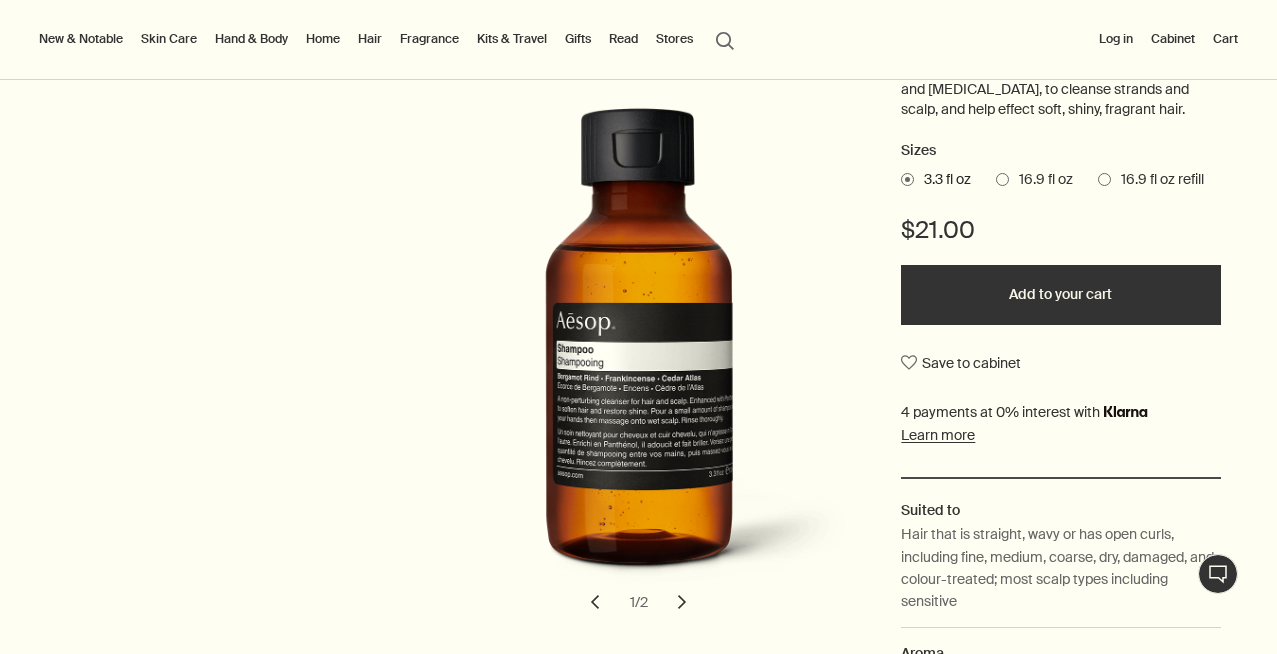 click on "16.9 fl oz" at bounding box center [1041, 180] 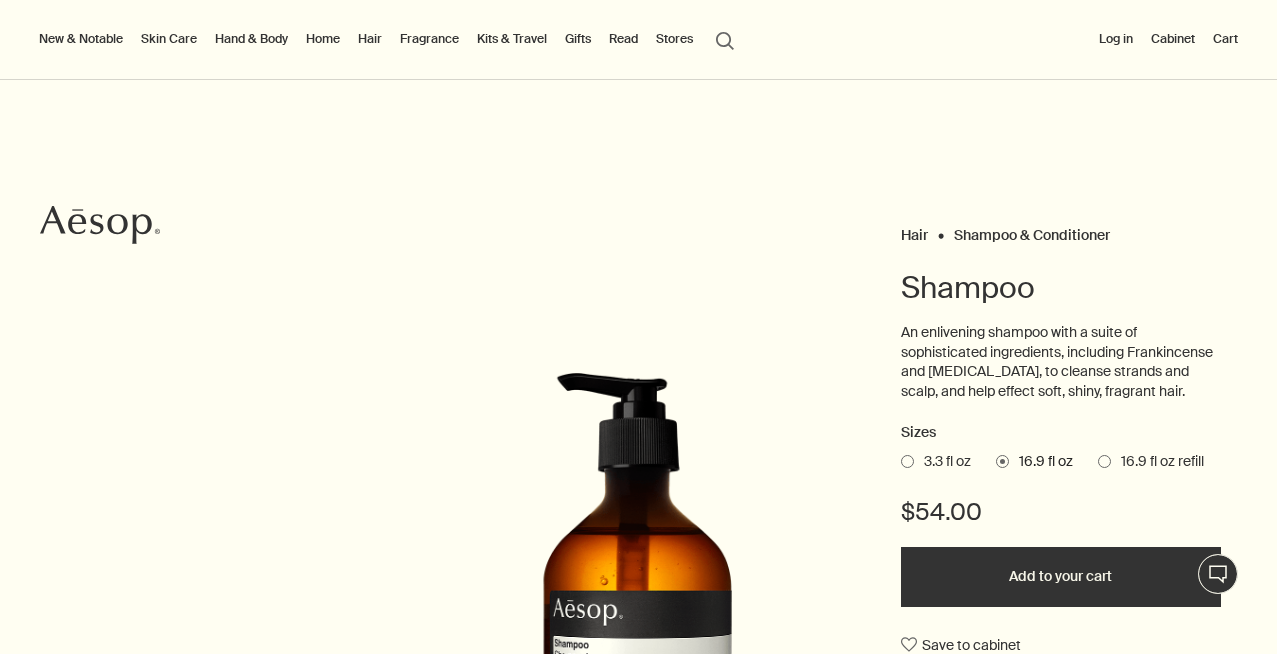 scroll, scrollTop: 0, scrollLeft: 0, axis: both 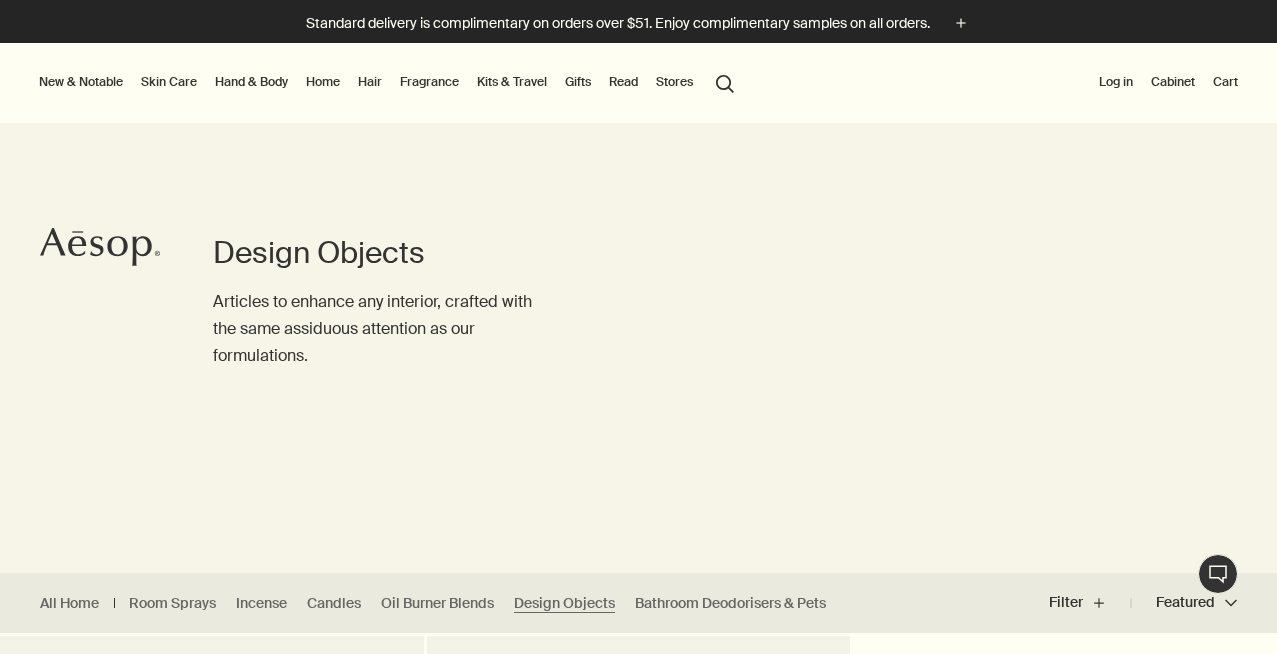 click on "Hair" at bounding box center [370, 82] 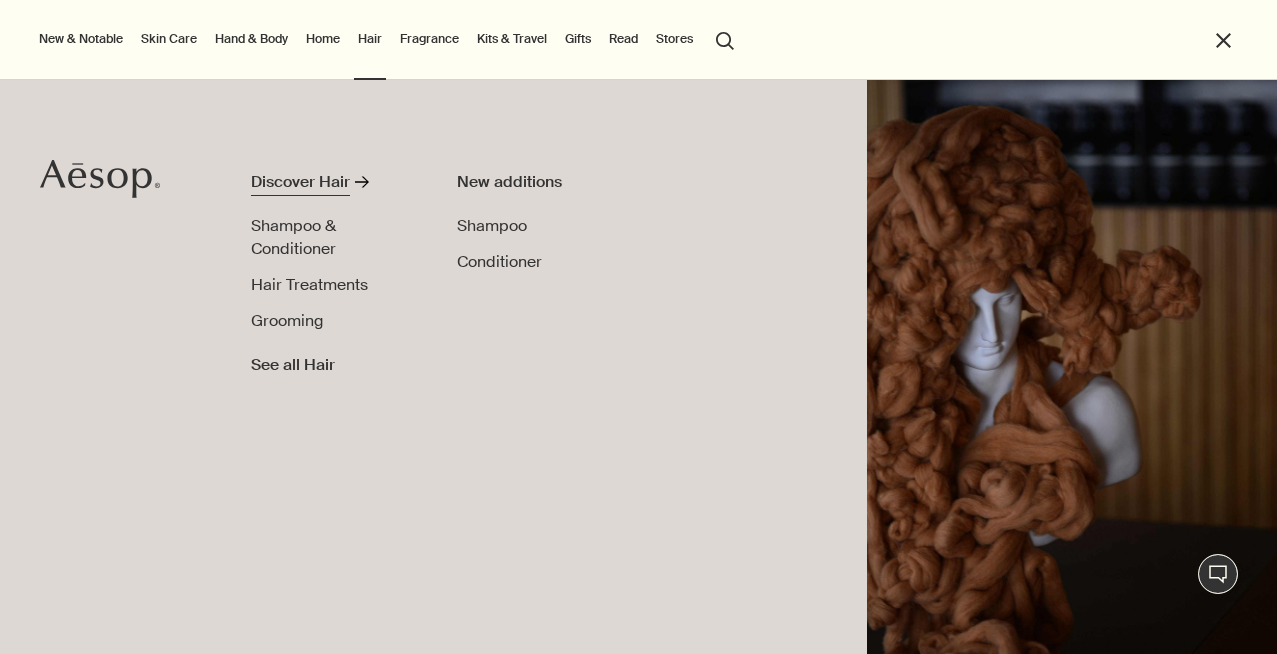 click on "Discover Hair" at bounding box center [300, 182] 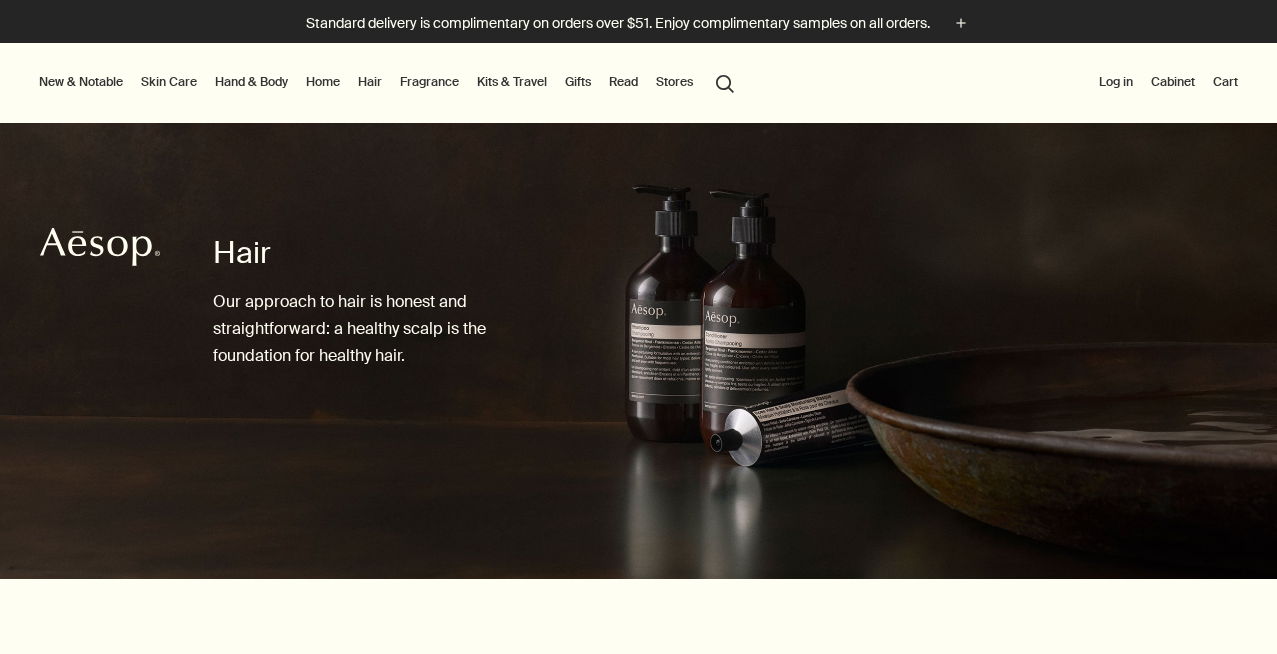 scroll, scrollTop: 190, scrollLeft: 0, axis: vertical 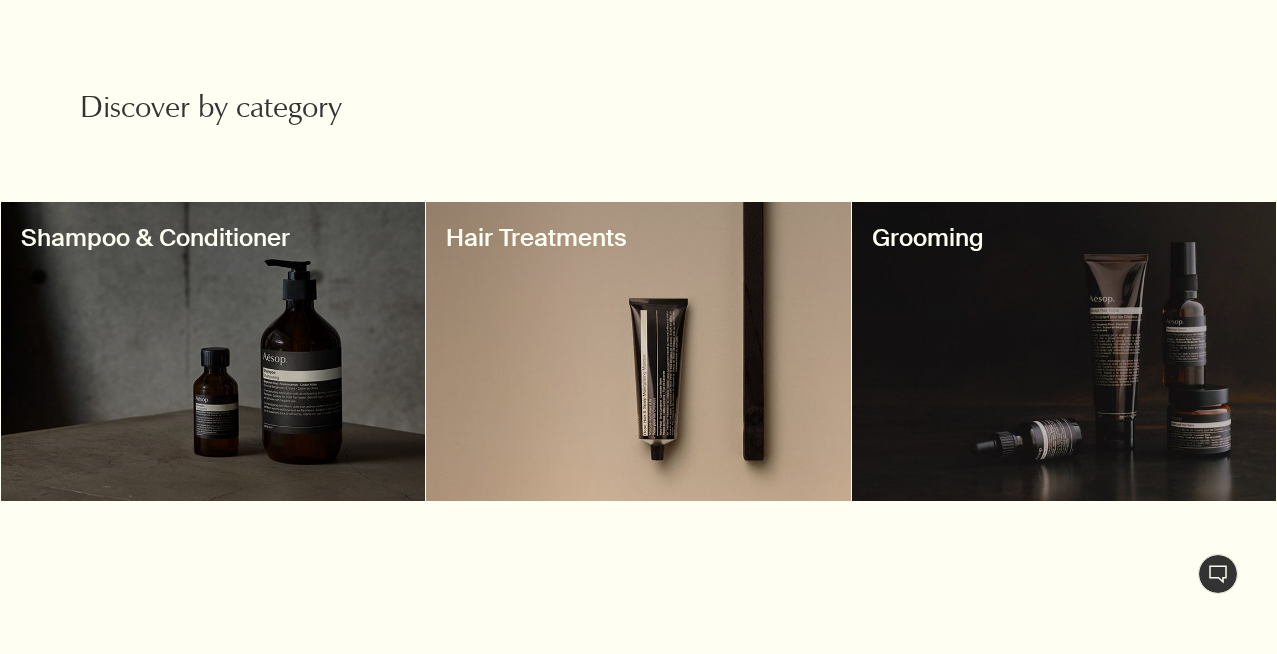 click at bounding box center (213, 351) 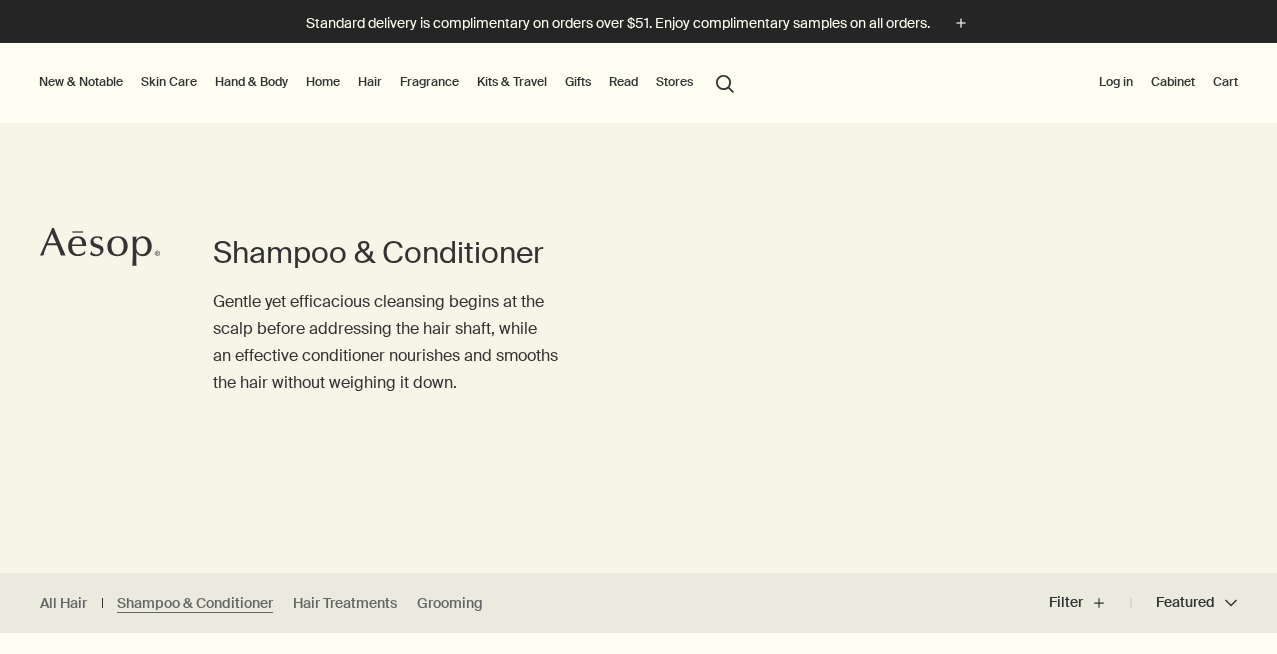 scroll, scrollTop: 0, scrollLeft: 0, axis: both 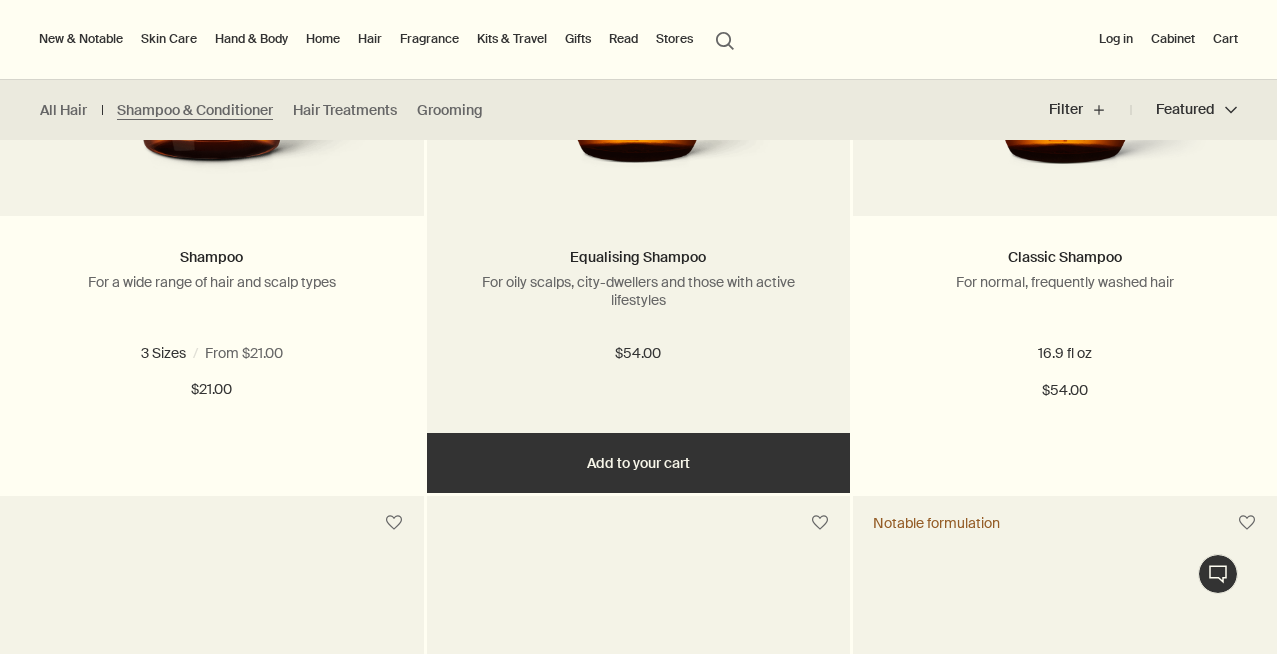 click on "For oily scalps, city-dwellers and those with active lifestyles" at bounding box center [639, 291] 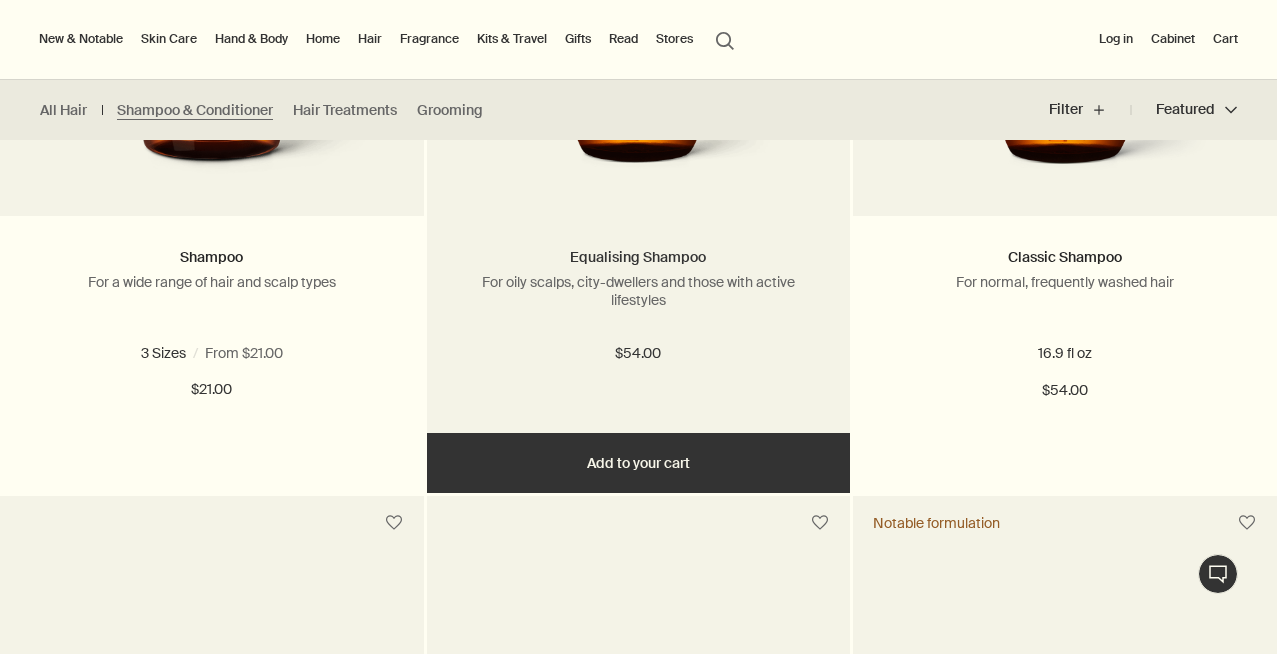 click on "Equalising Shampoo" at bounding box center [638, 257] 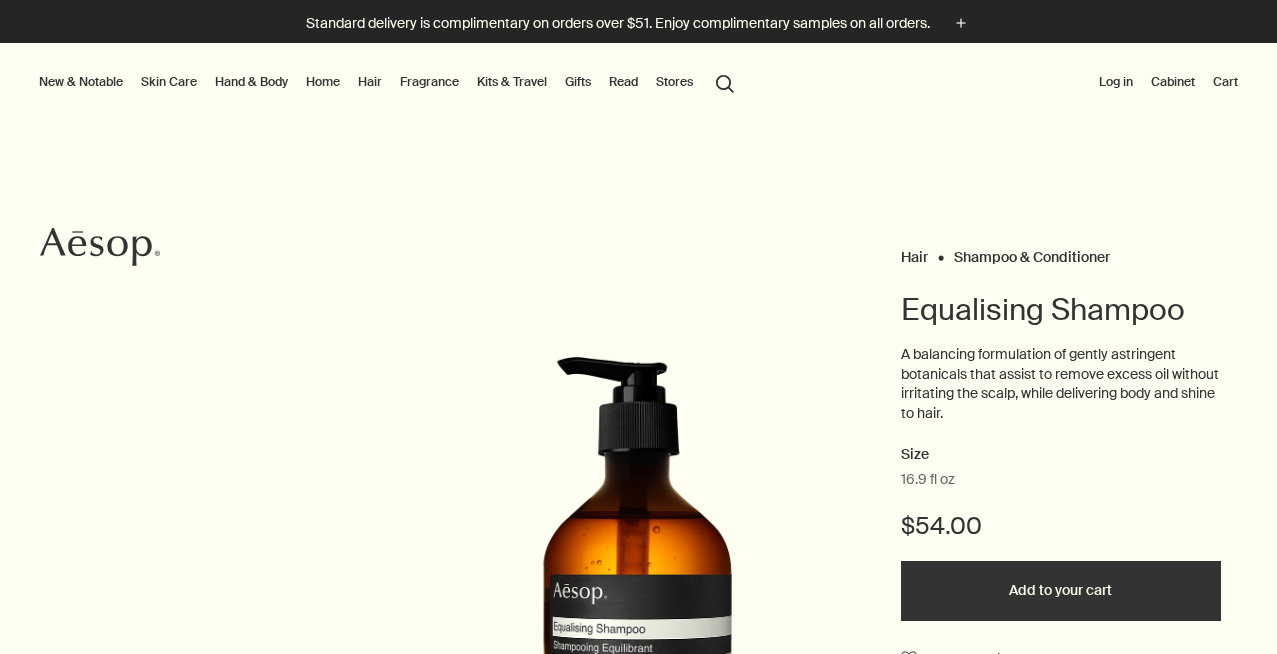 scroll, scrollTop: 0, scrollLeft: 0, axis: both 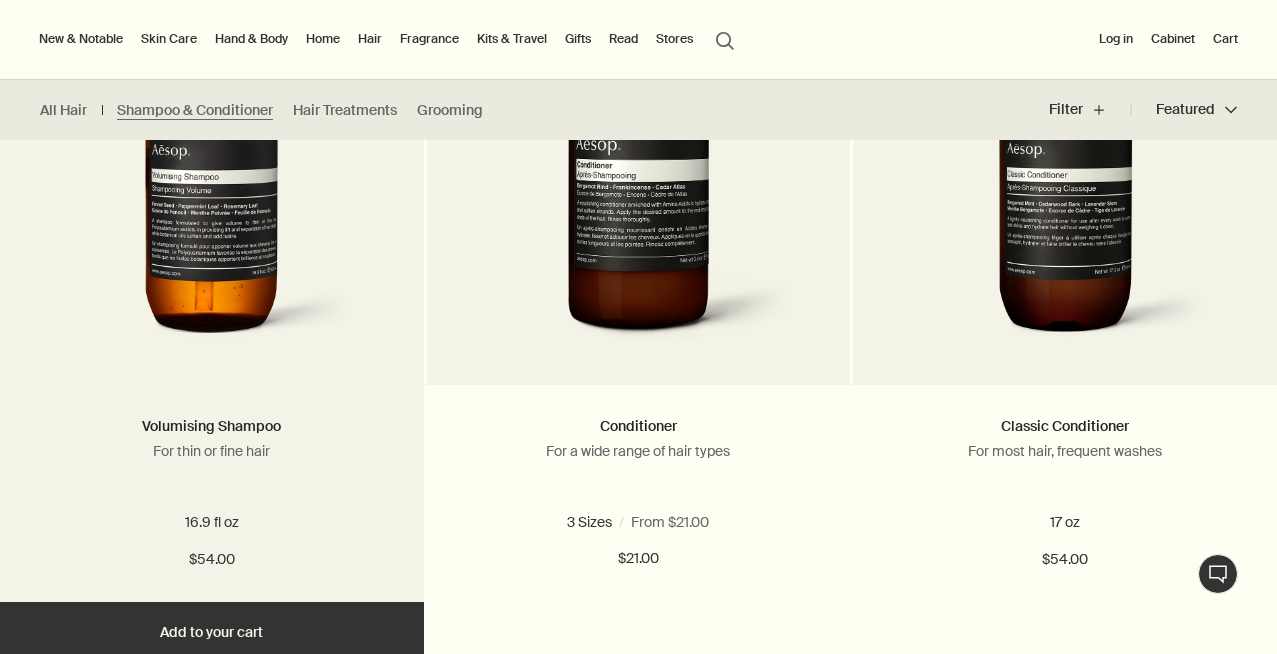 click at bounding box center [211, 170] 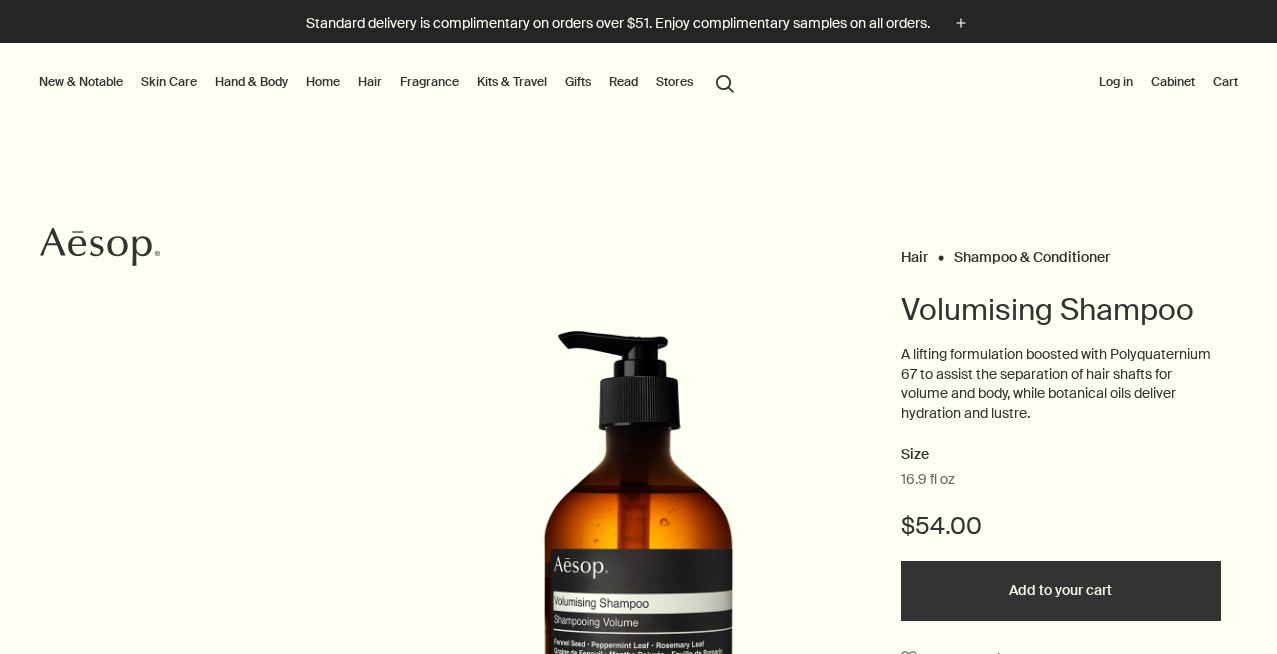 scroll, scrollTop: 0, scrollLeft: 0, axis: both 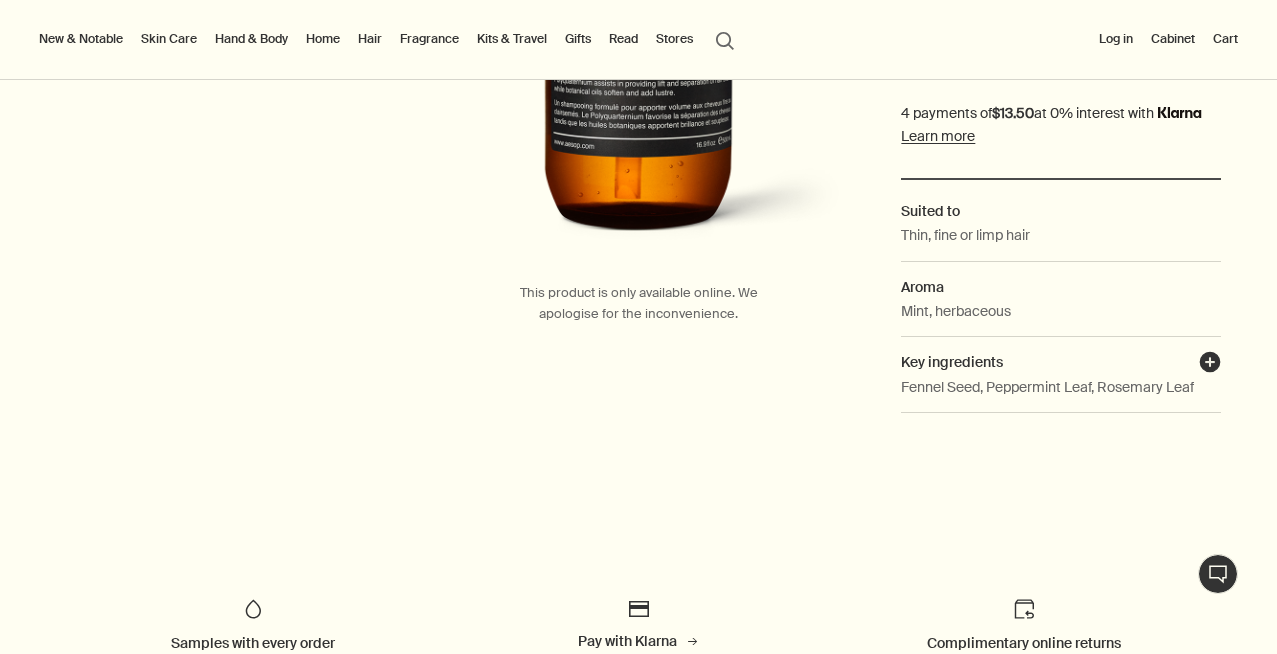 click on "plusAndCloseWithCircle" at bounding box center (1210, 365) 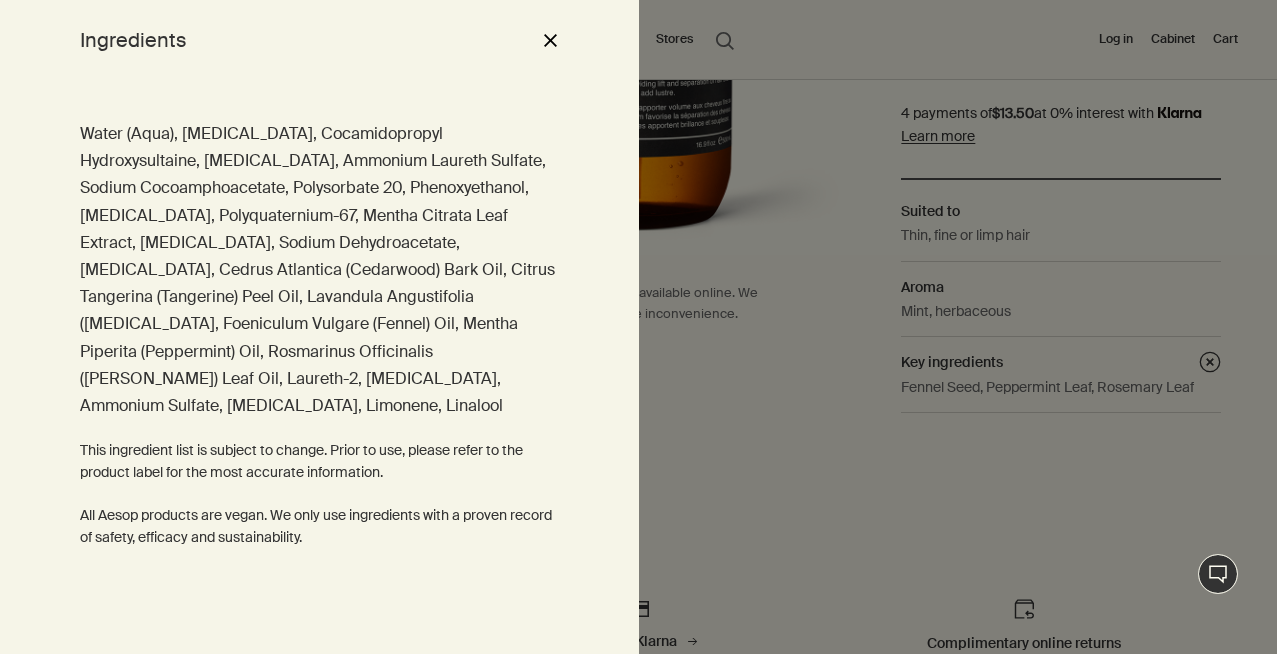 click at bounding box center [638, 327] 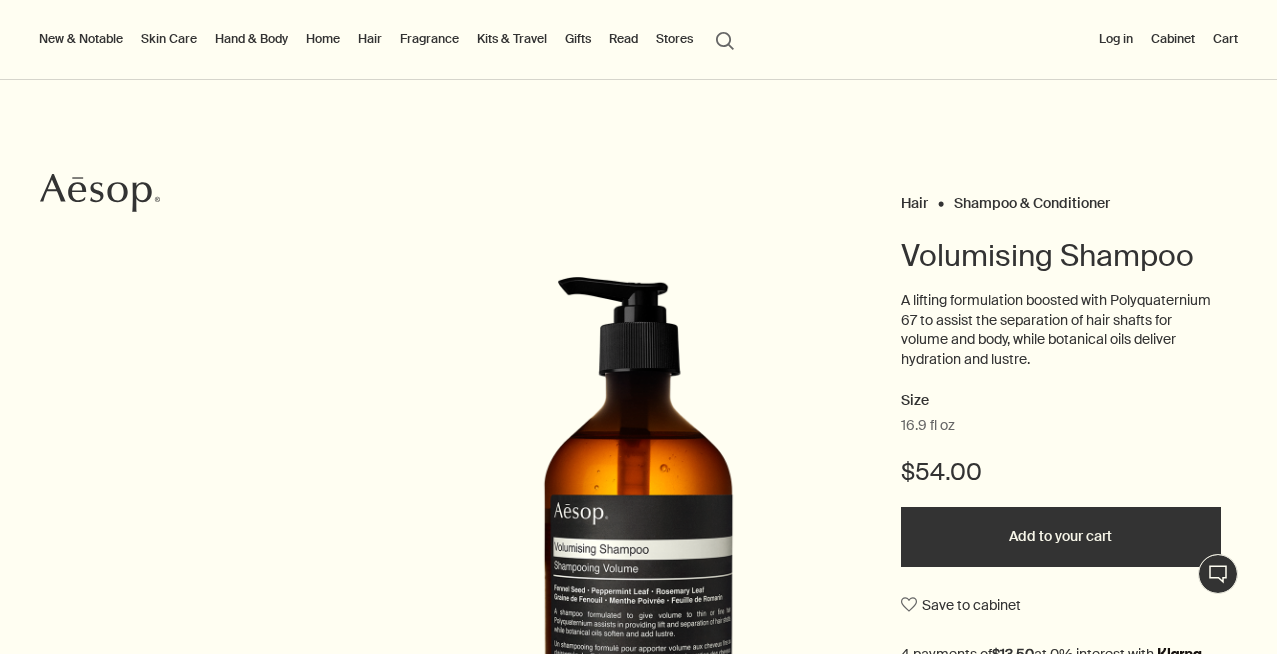 scroll, scrollTop: 84, scrollLeft: 0, axis: vertical 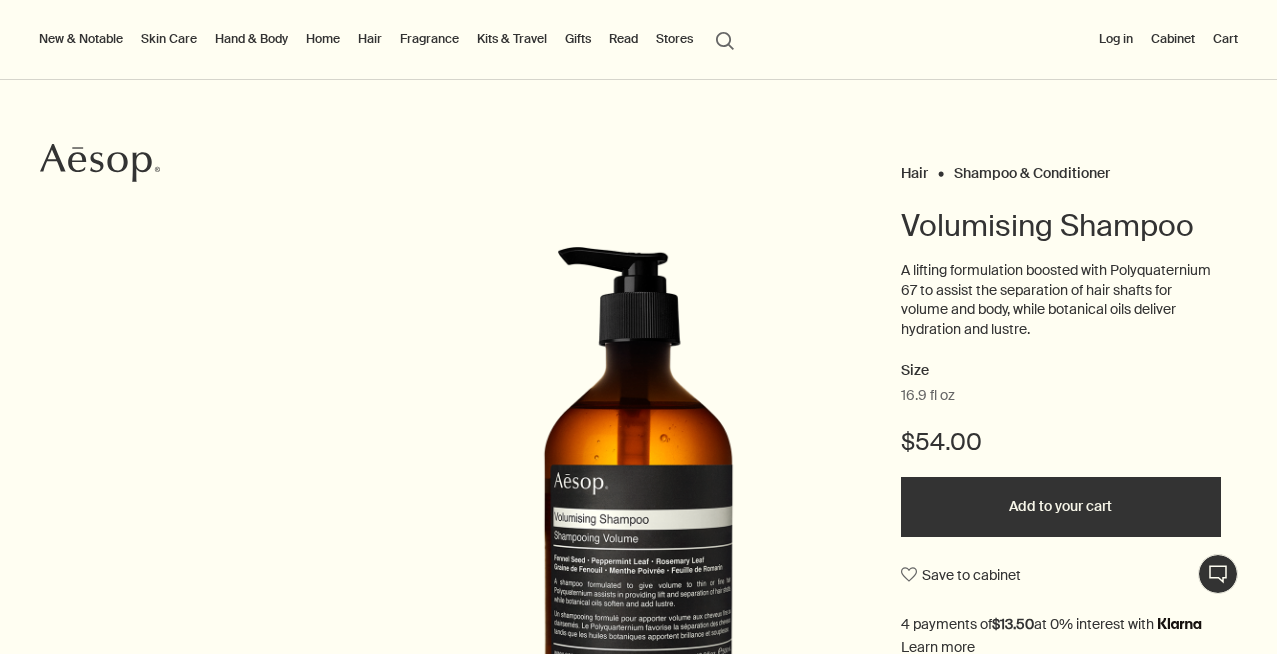 click on "Fragrance" at bounding box center [429, 39] 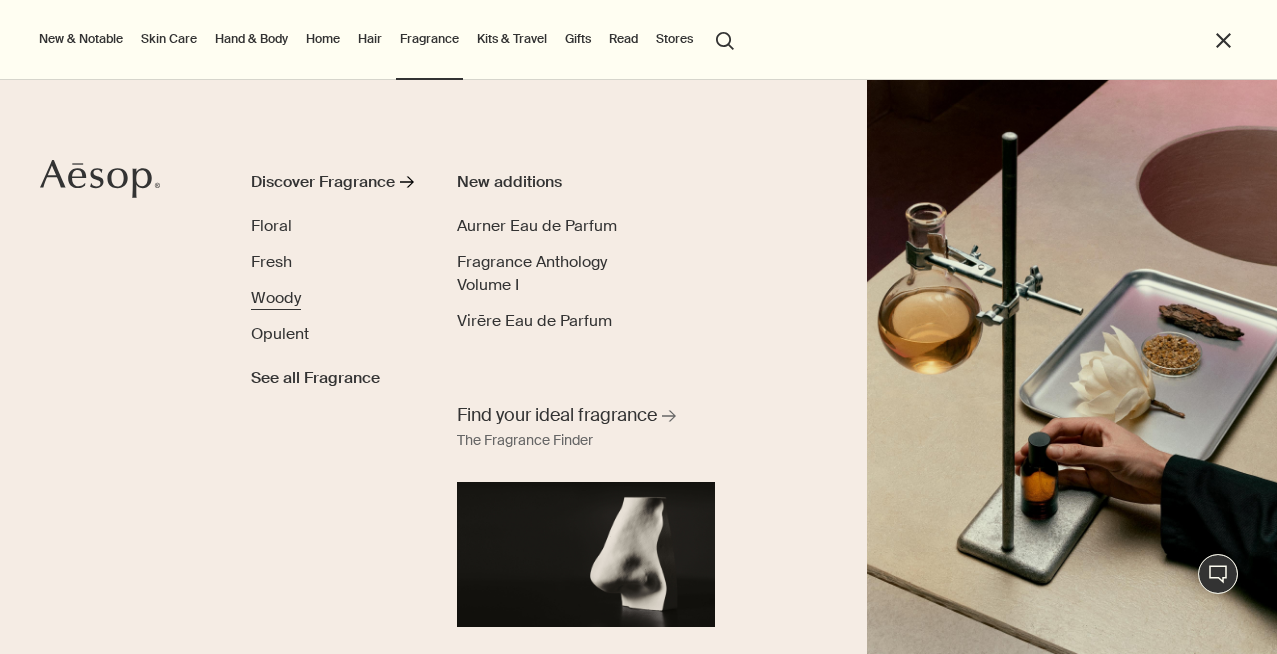 click on "Woody" at bounding box center (276, 297) 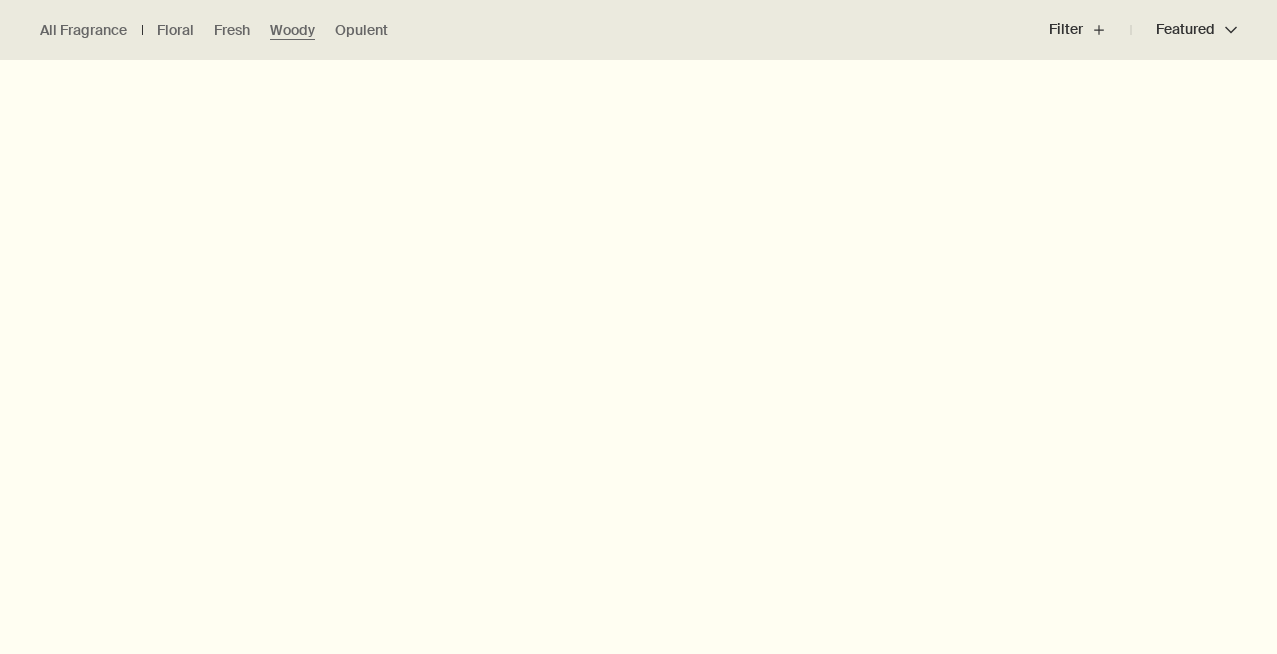 scroll, scrollTop: 652, scrollLeft: 0, axis: vertical 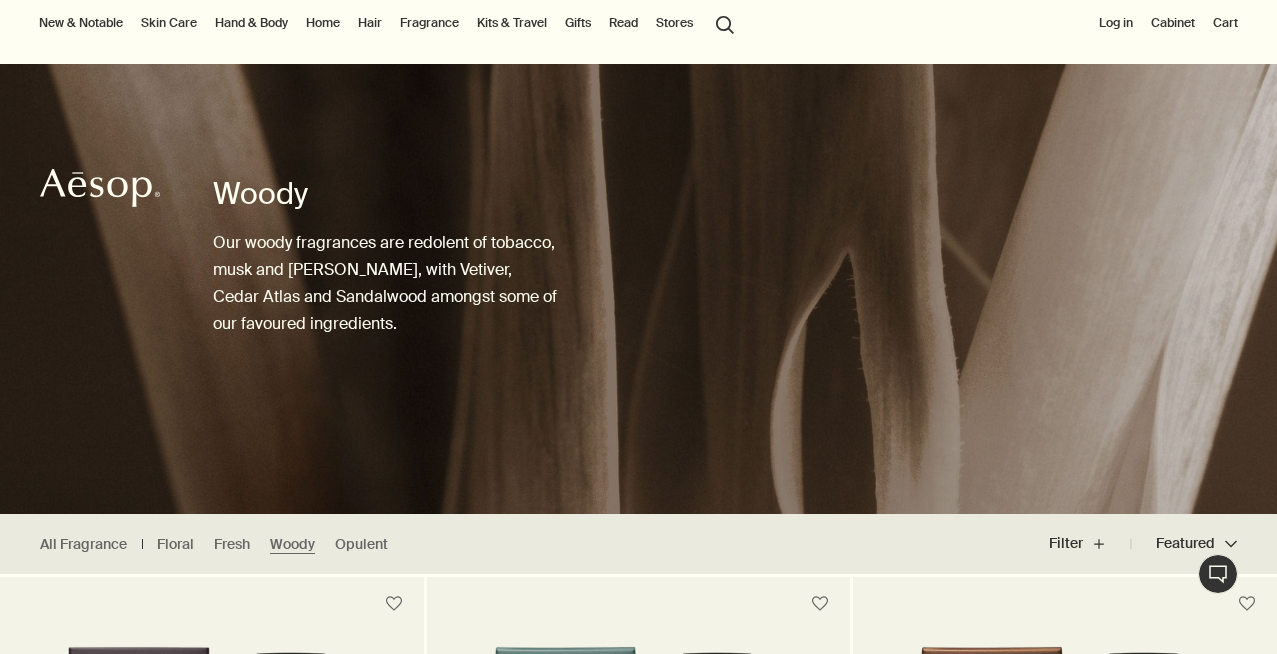 click on "Floral" at bounding box center (173, 544) 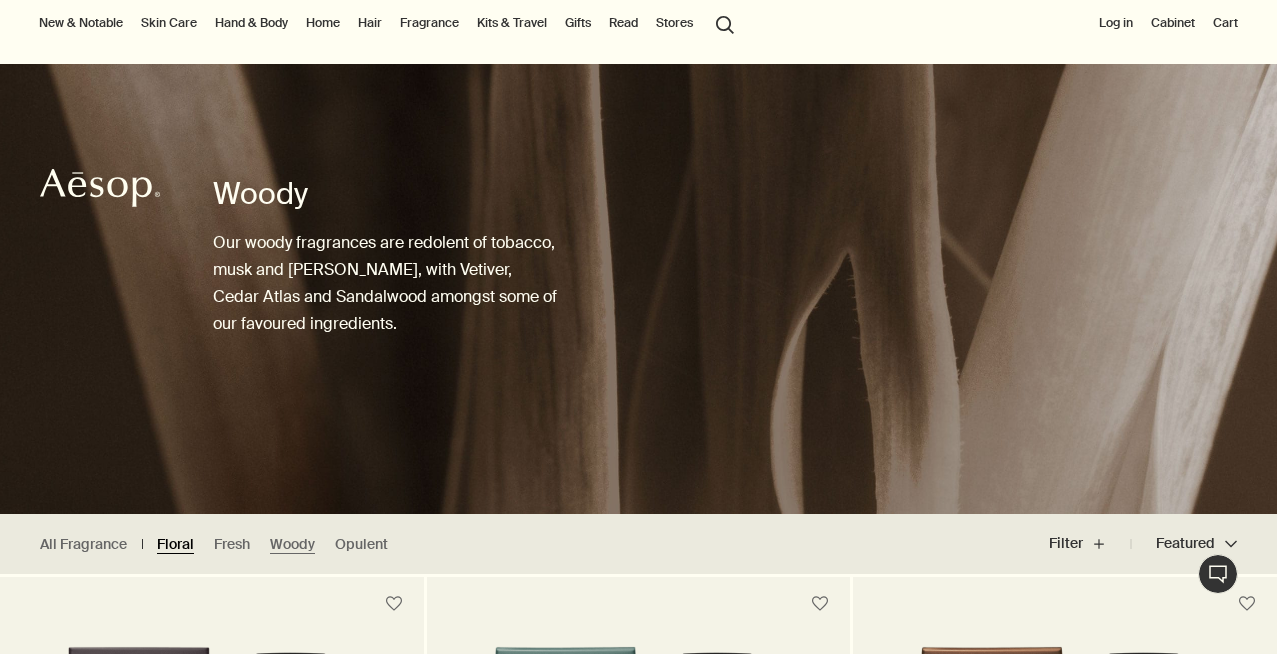 click on "Floral" at bounding box center [175, 544] 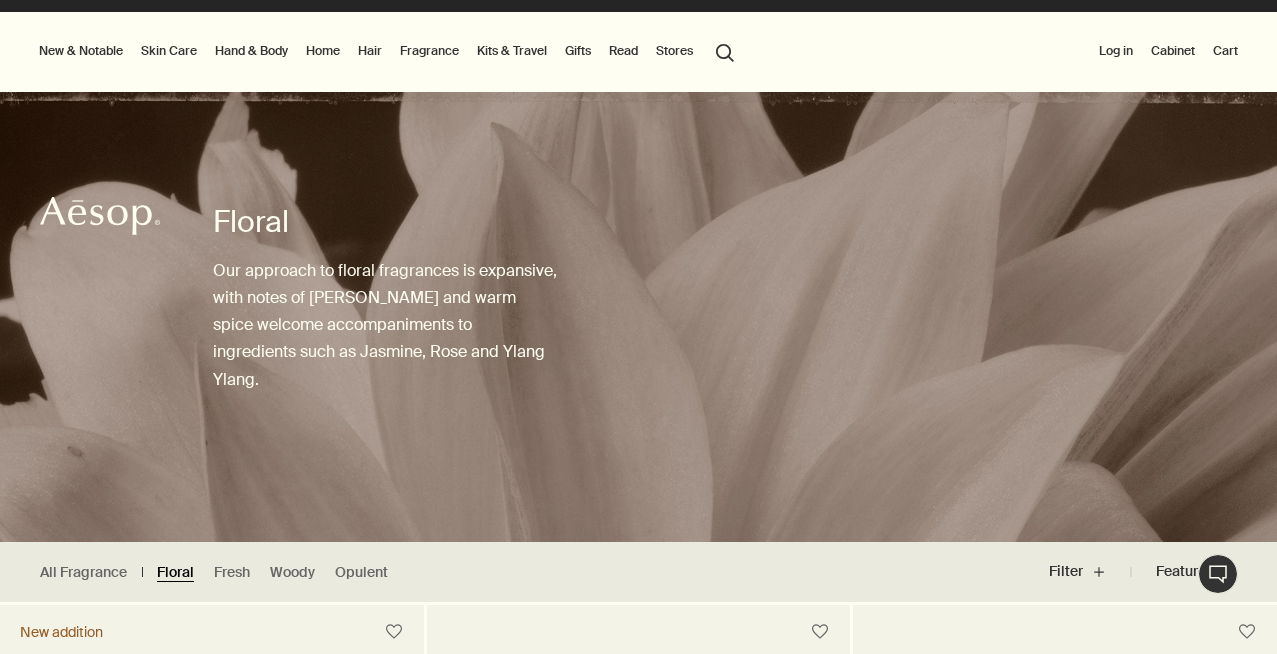 scroll, scrollTop: 0, scrollLeft: 0, axis: both 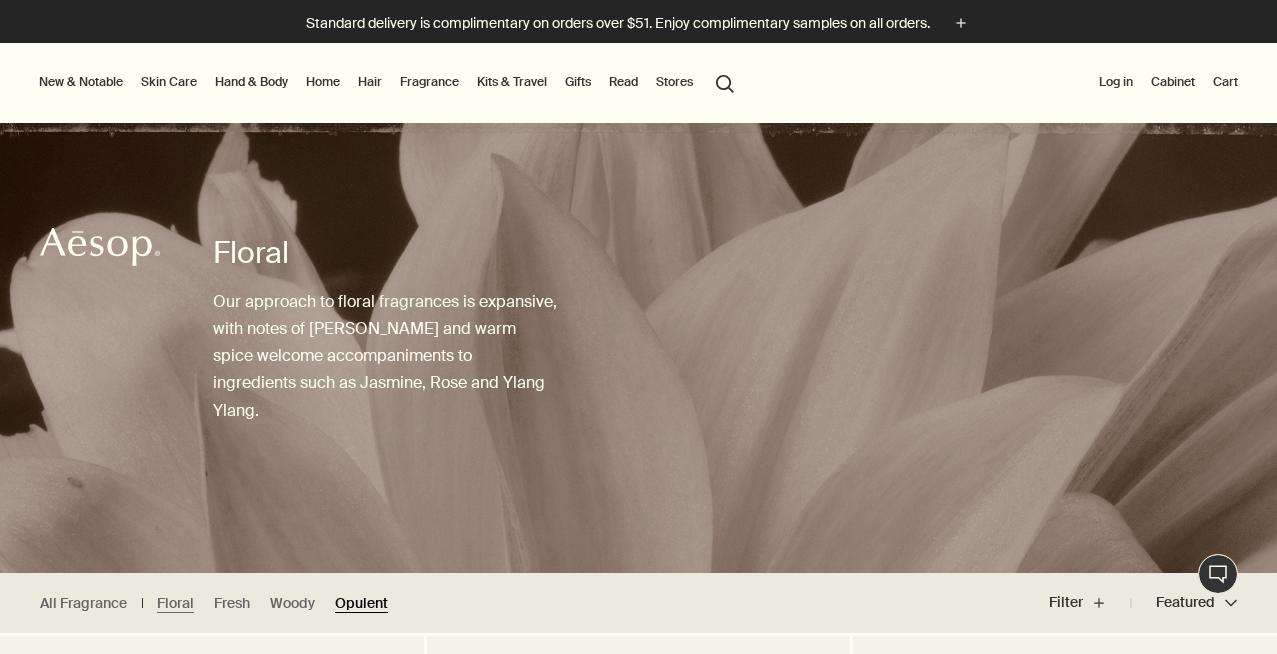 click on "Opulent" at bounding box center [361, 603] 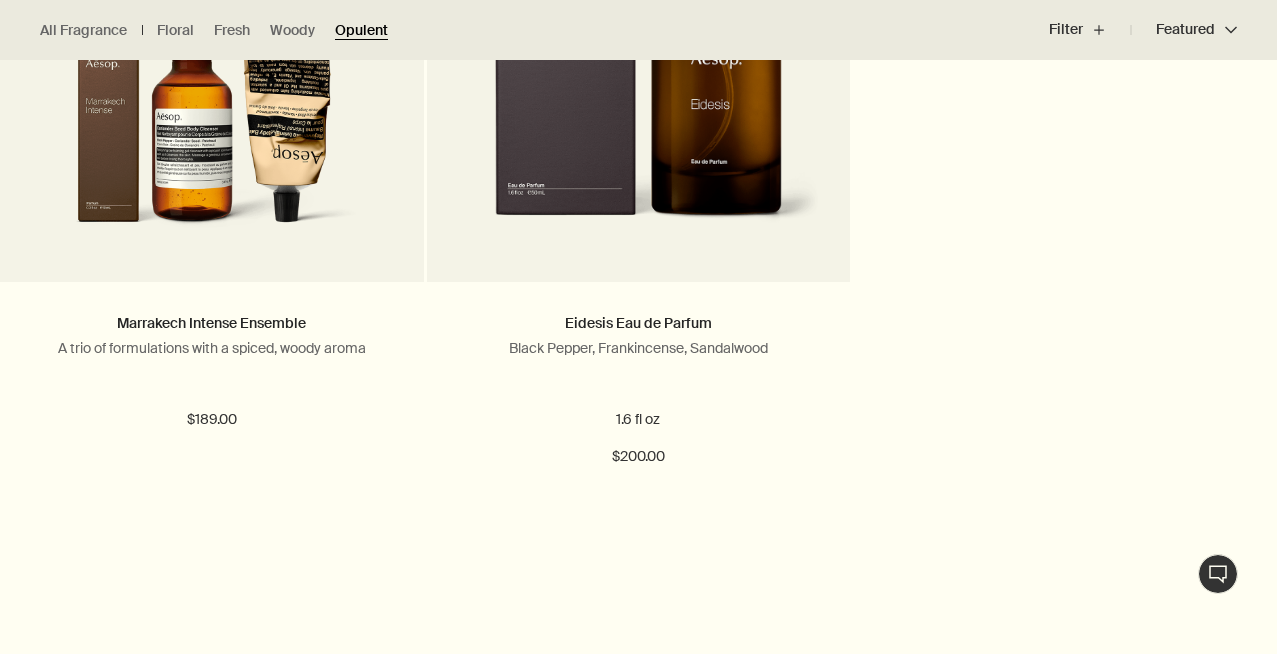 scroll, scrollTop: 1545, scrollLeft: 0, axis: vertical 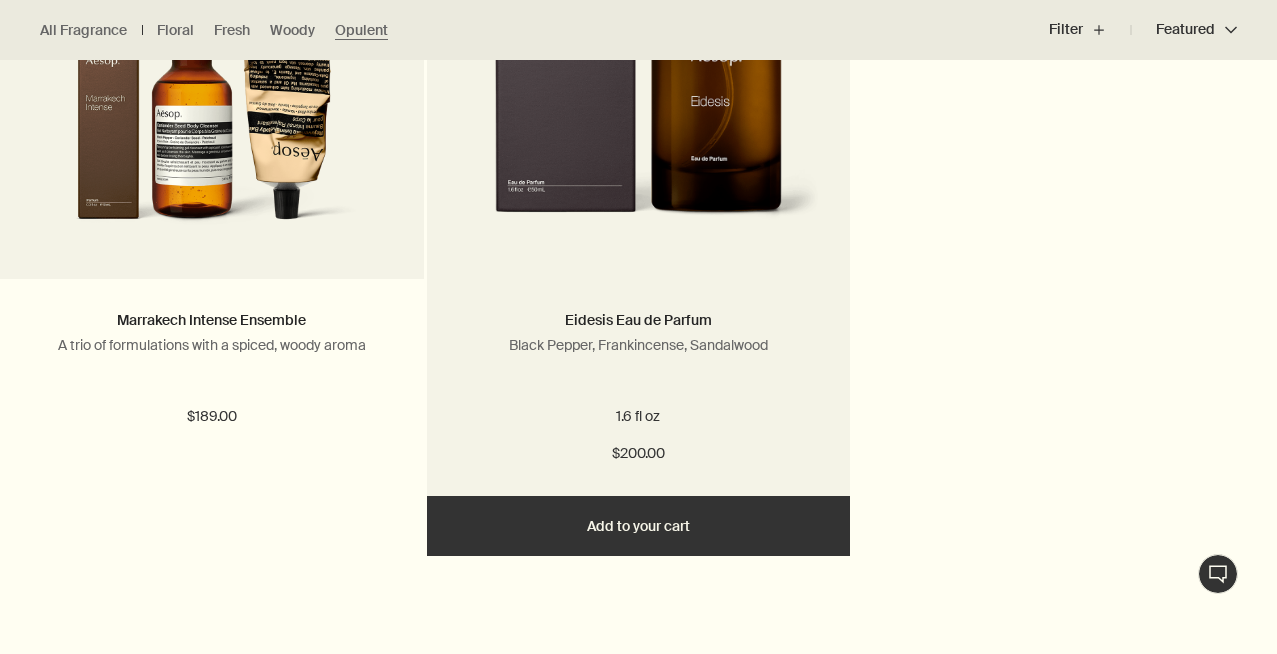 click at bounding box center (639, 71) 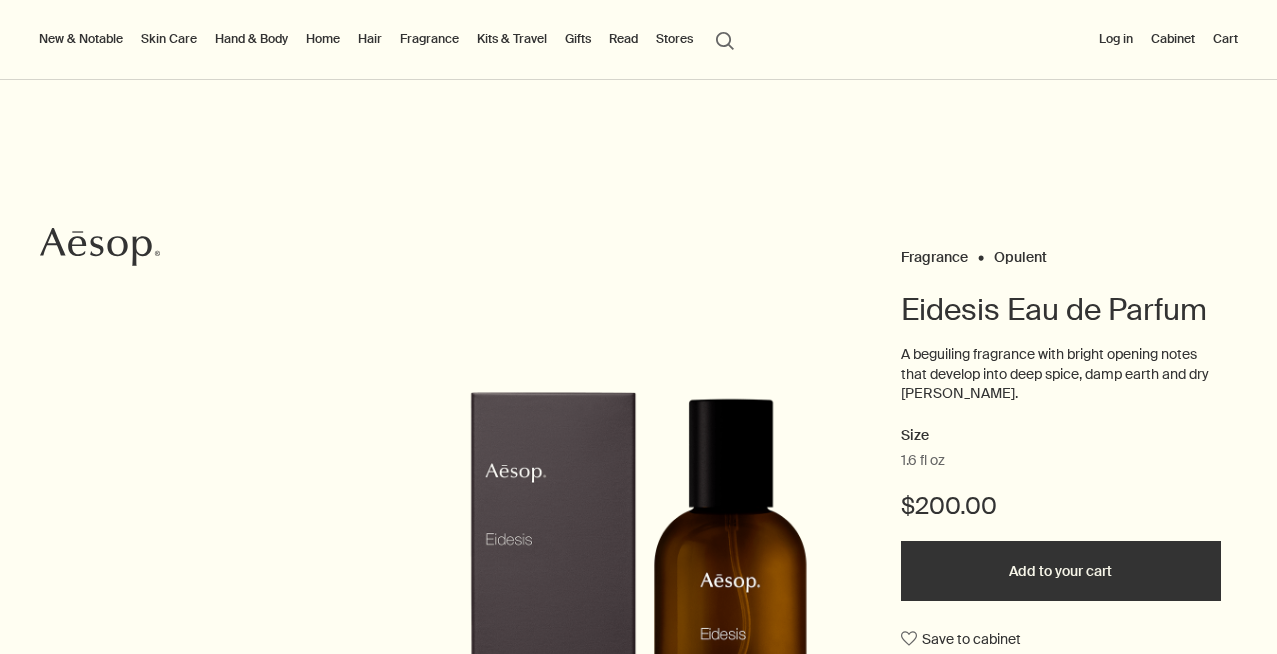 scroll, scrollTop: 0, scrollLeft: 0, axis: both 